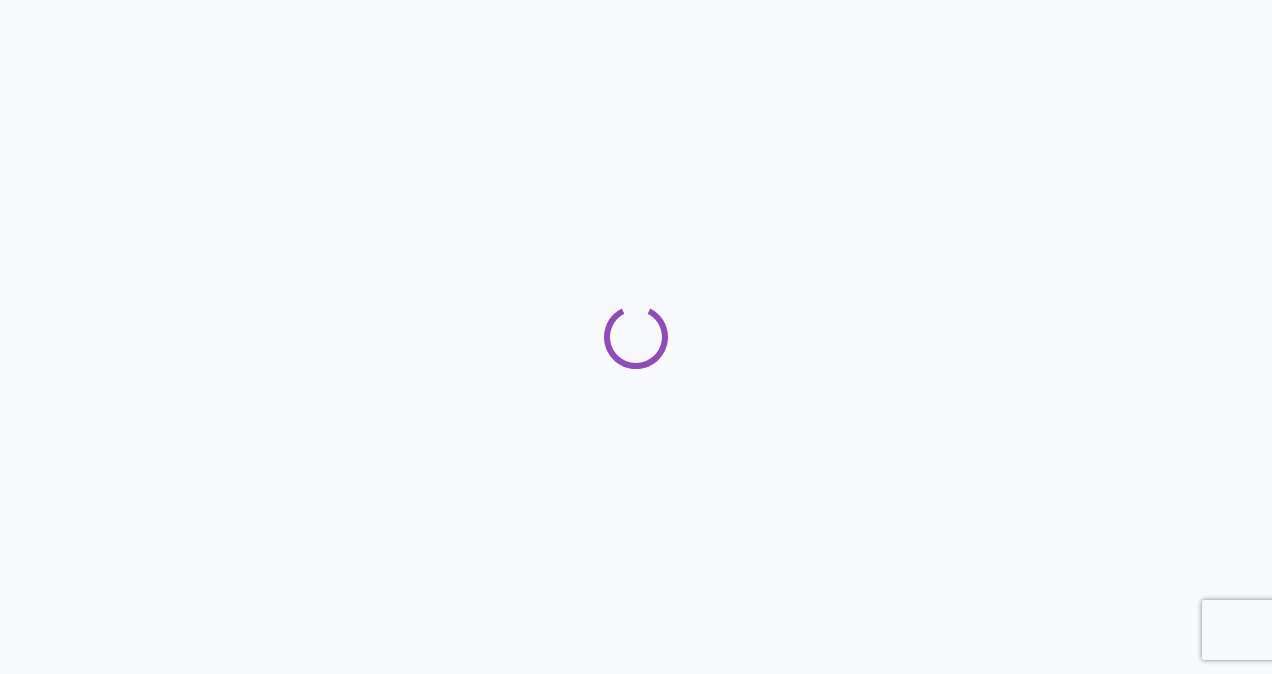 scroll, scrollTop: 0, scrollLeft: 0, axis: both 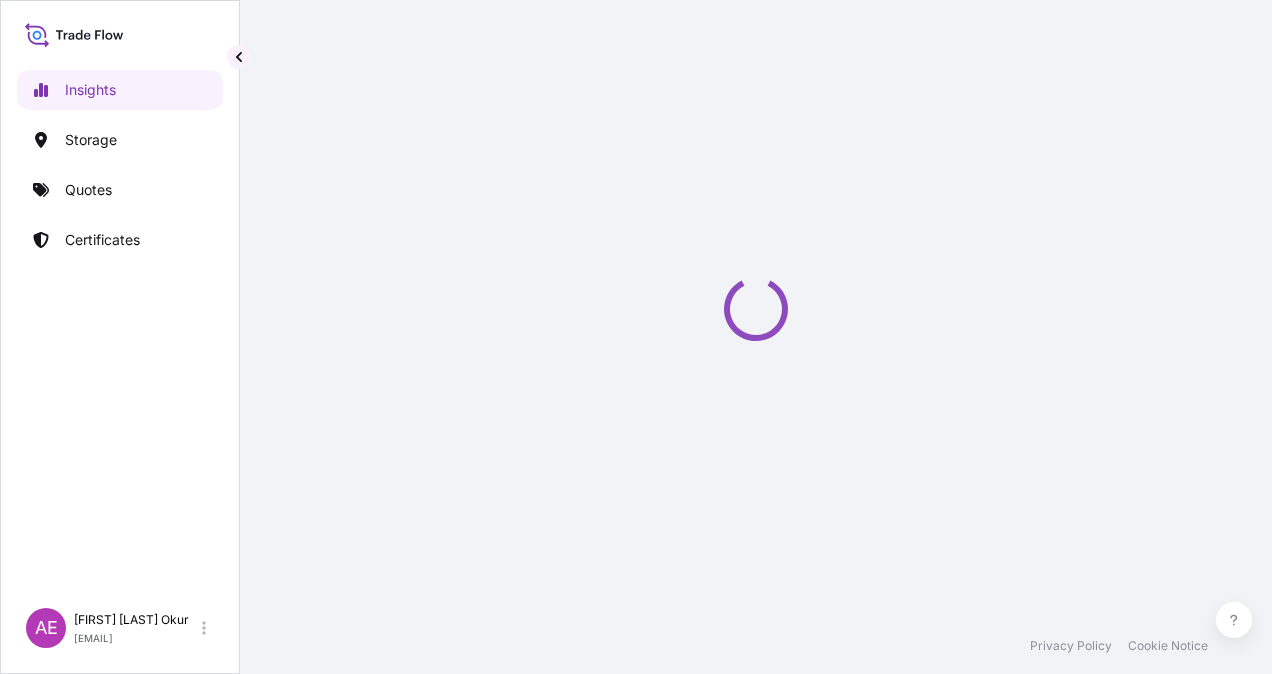 click on "Quotes" at bounding box center [120, 190] 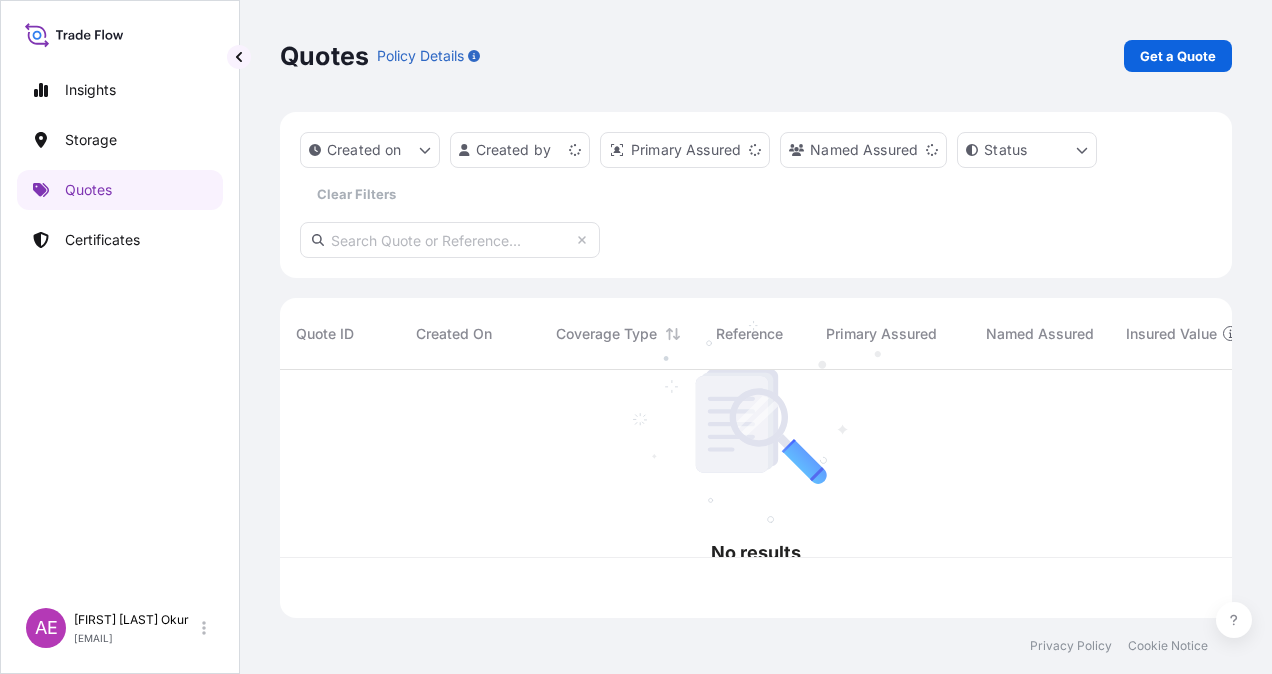 scroll, scrollTop: 16, scrollLeft: 16, axis: both 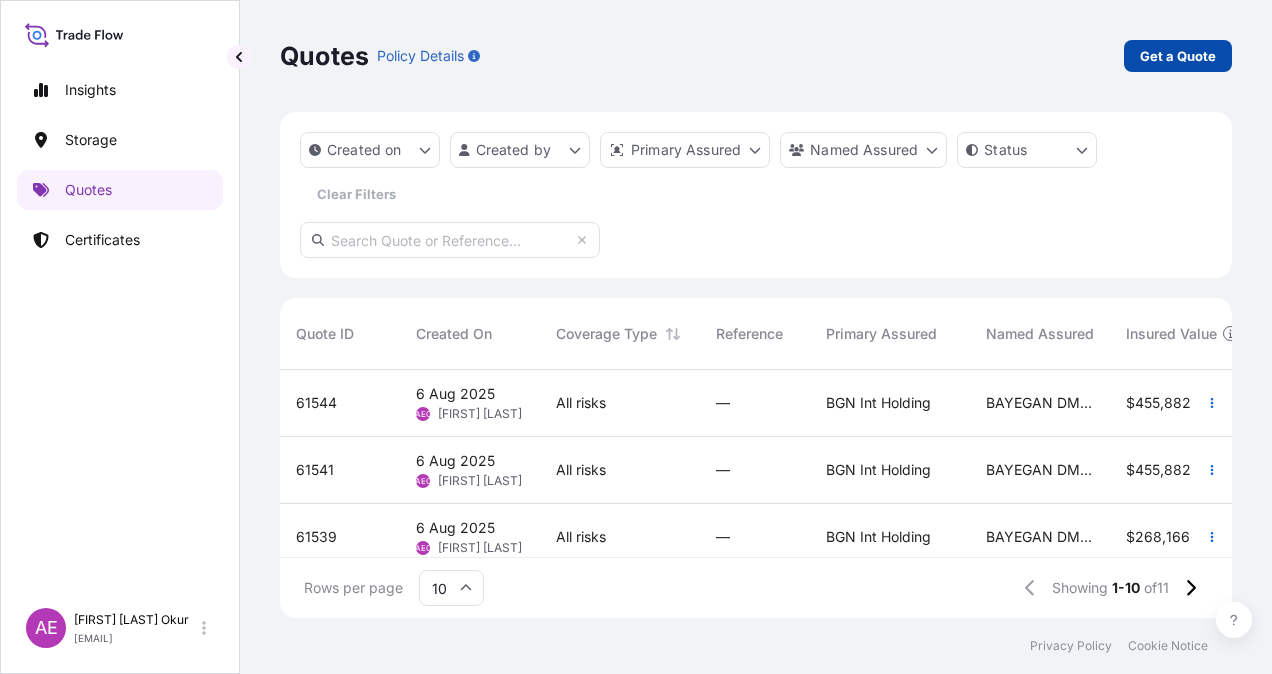 click on "Get a Quote" at bounding box center [1178, 56] 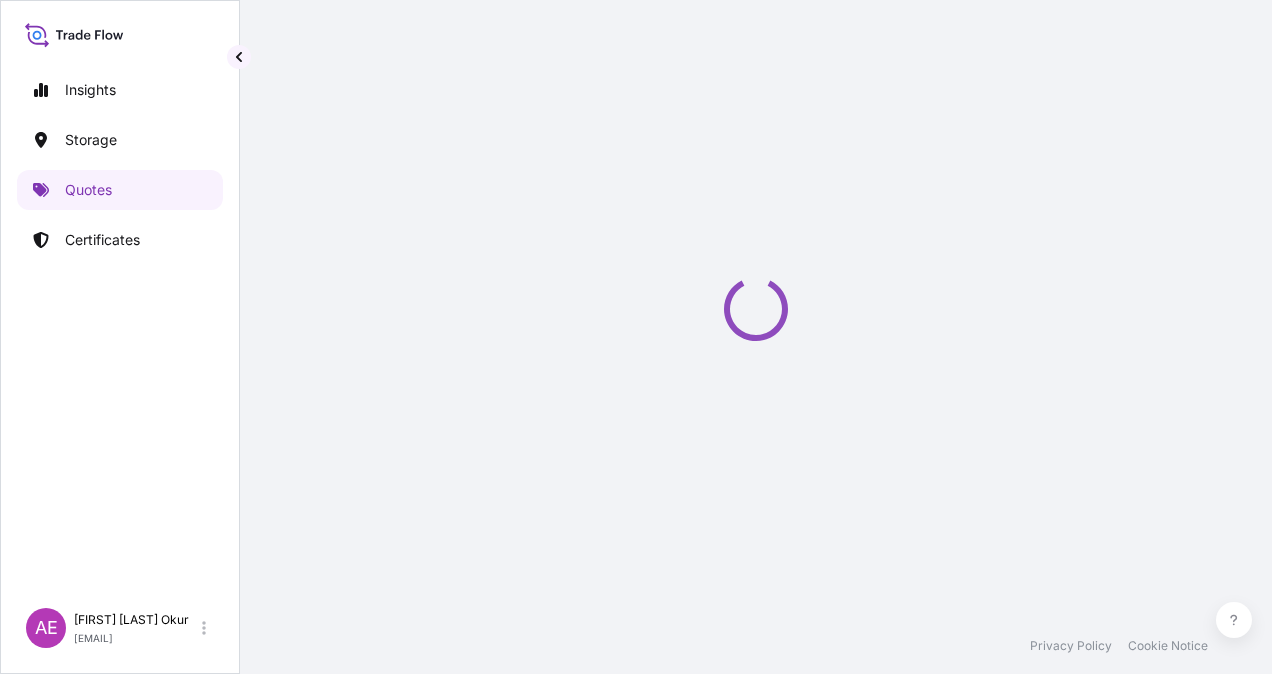 scroll, scrollTop: 32, scrollLeft: 0, axis: vertical 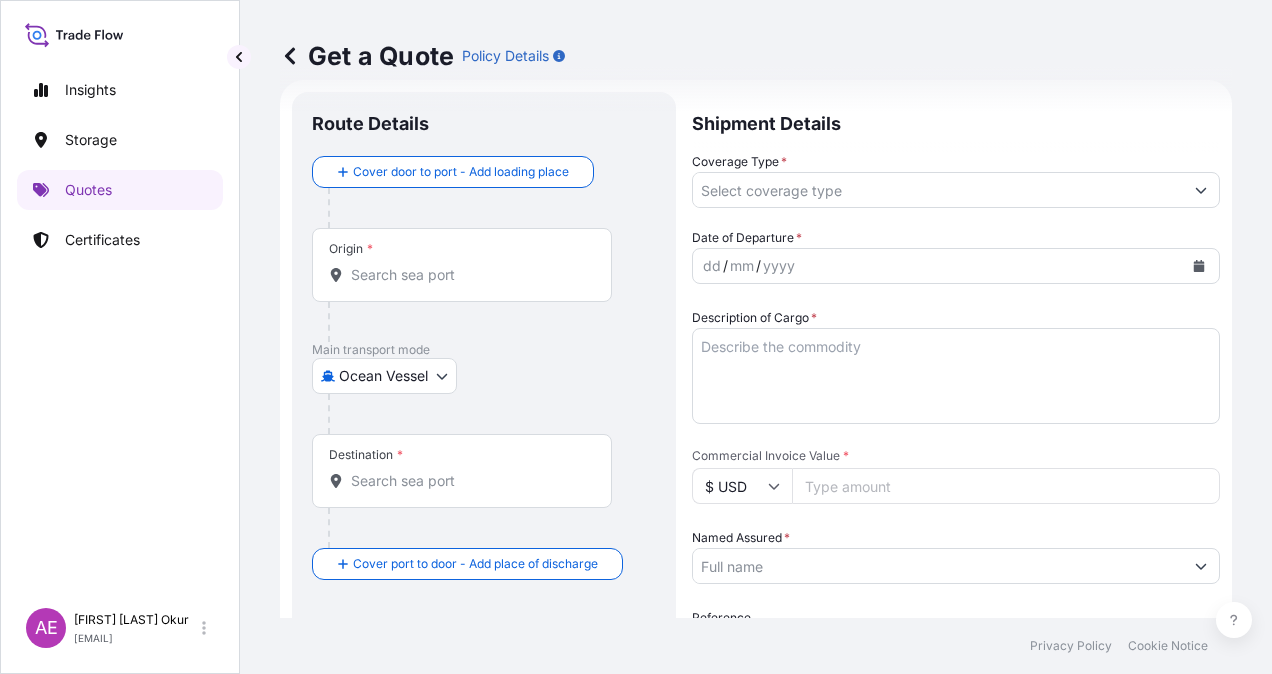 click on "Origin *" at bounding box center [469, 275] 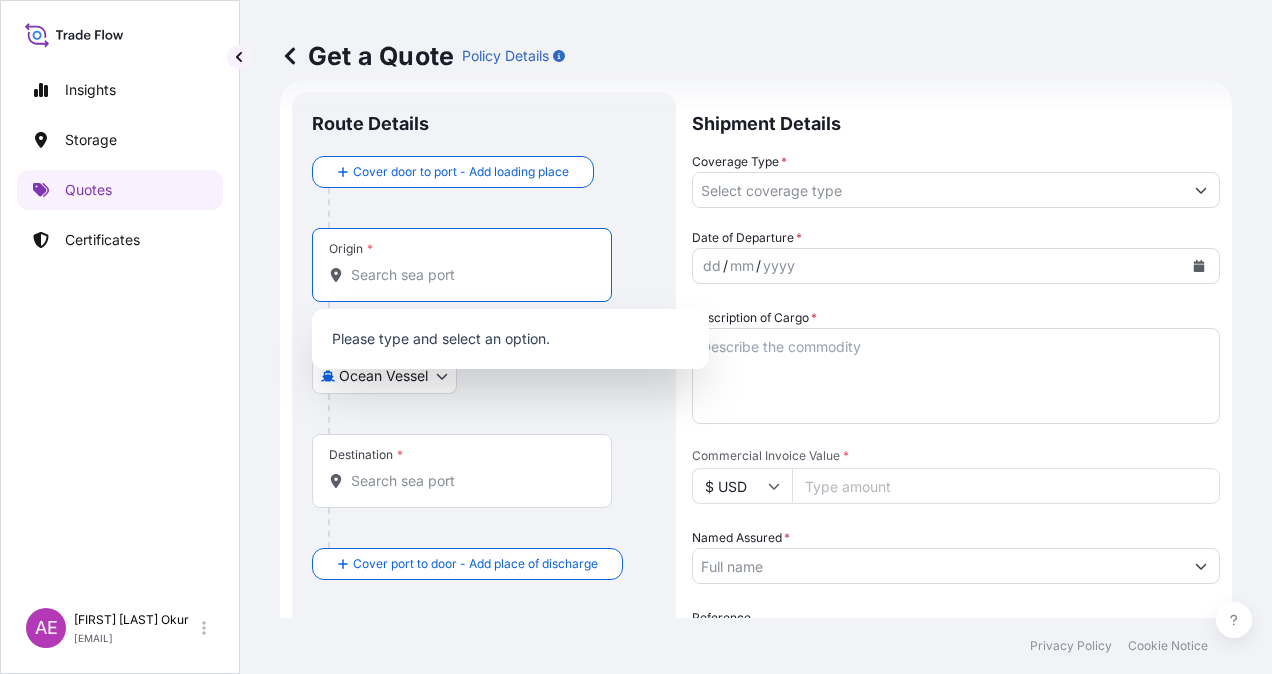paste on "[CITY]" 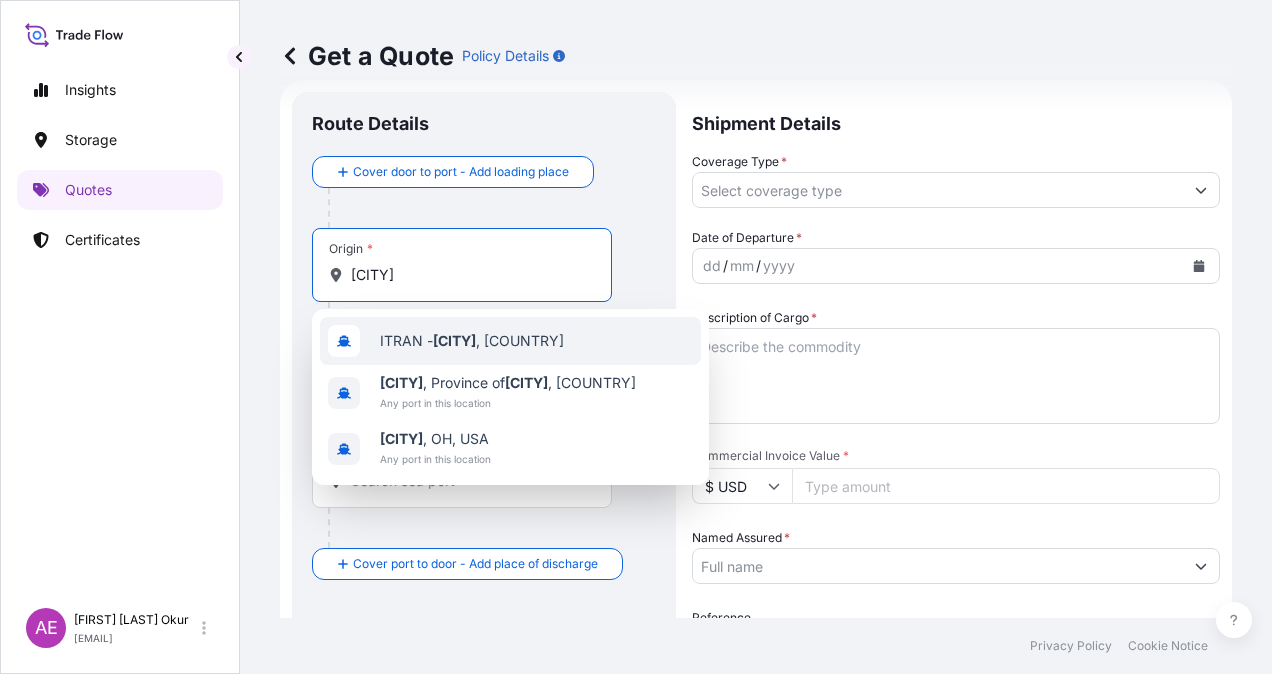 click on "ITRAN -  [CITY] , [COUNTRY]" at bounding box center (472, 341) 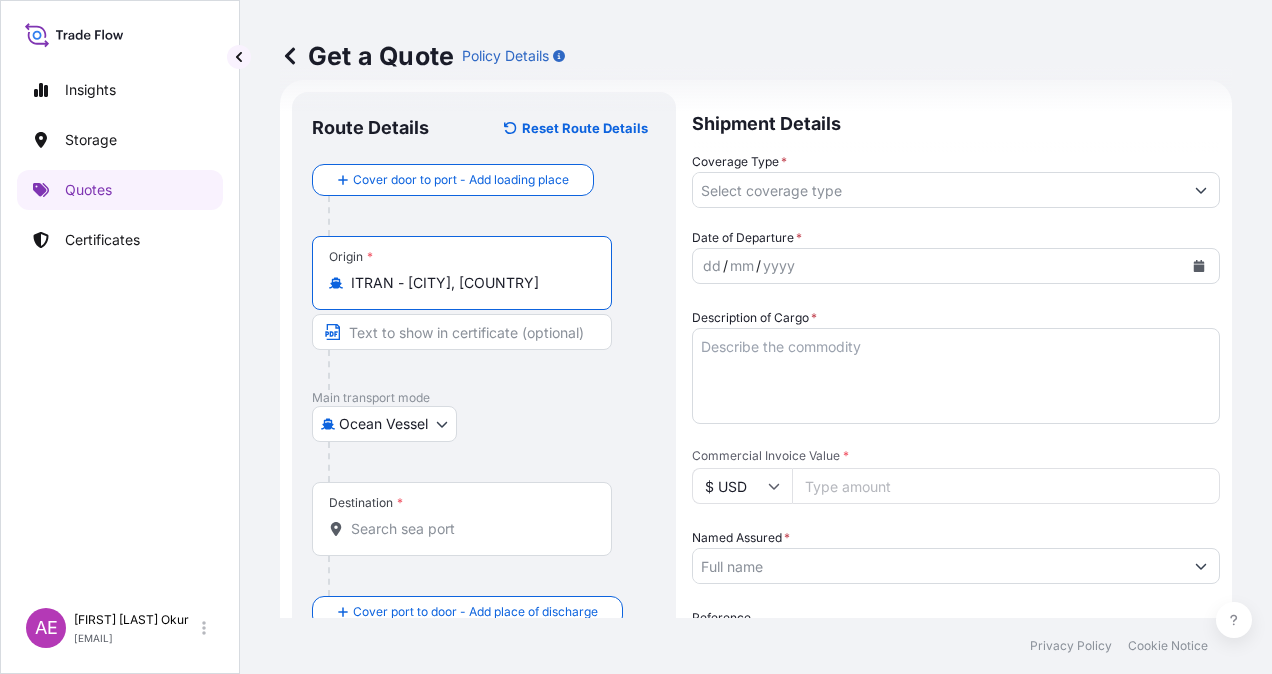 type on "ITRAN - [CITY], [COUNTRY]" 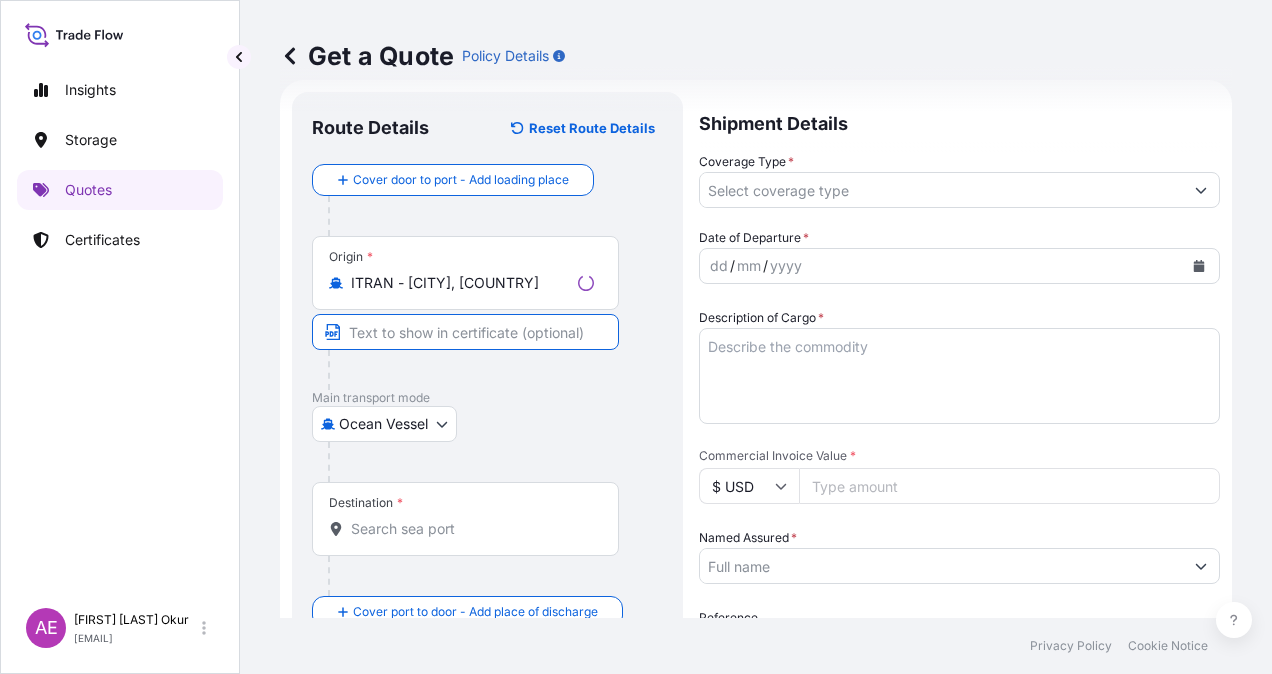 paste on "[CITY]" 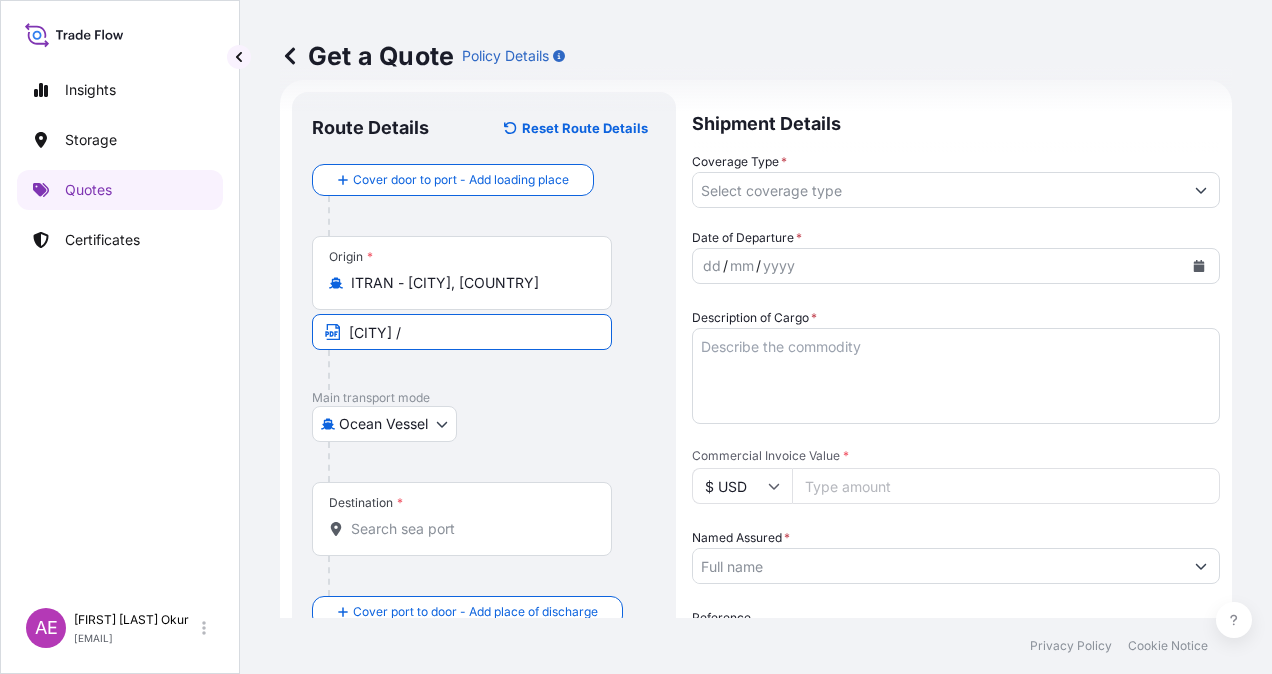 paste on "[COUNTRY]" 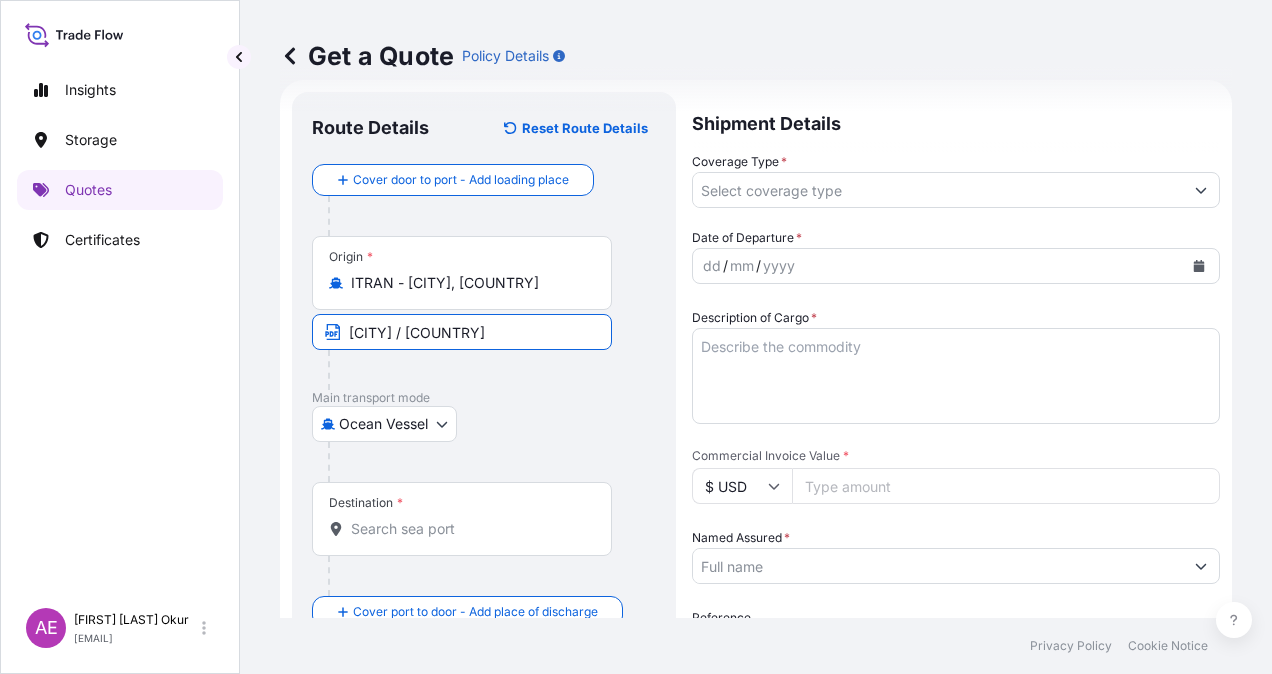 type on "[CITY] / [COUNTRY]" 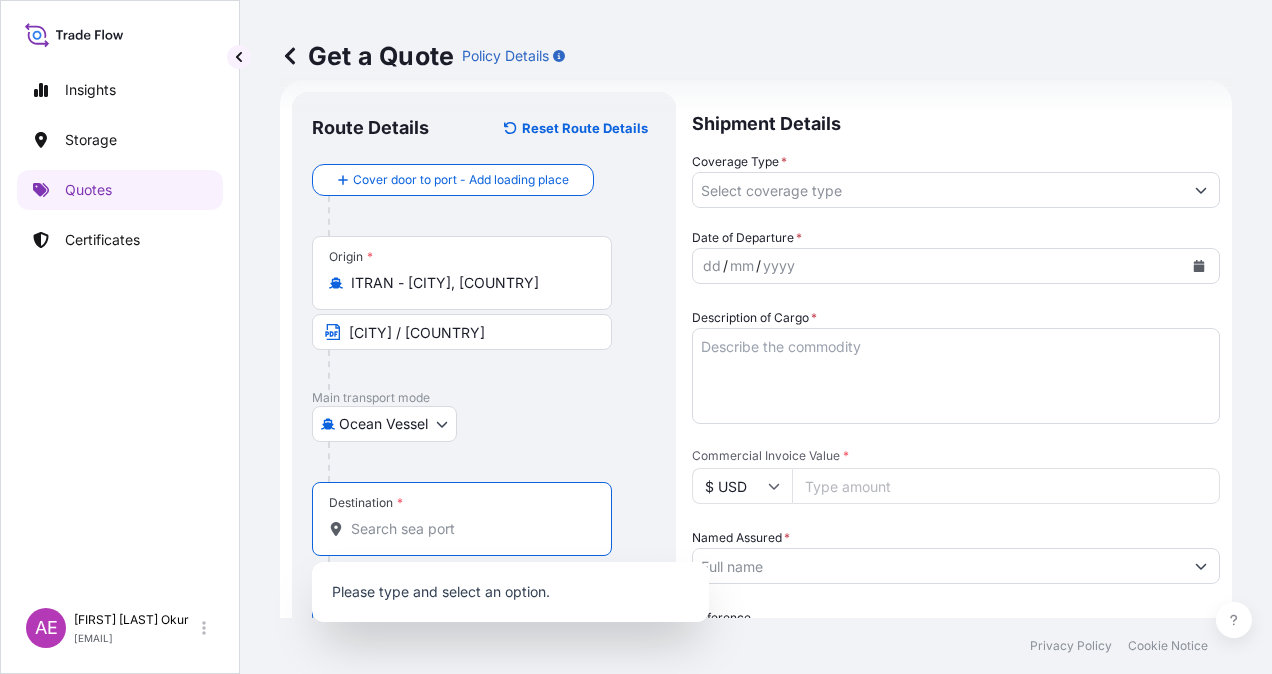 click on "Destination *" at bounding box center [469, 529] 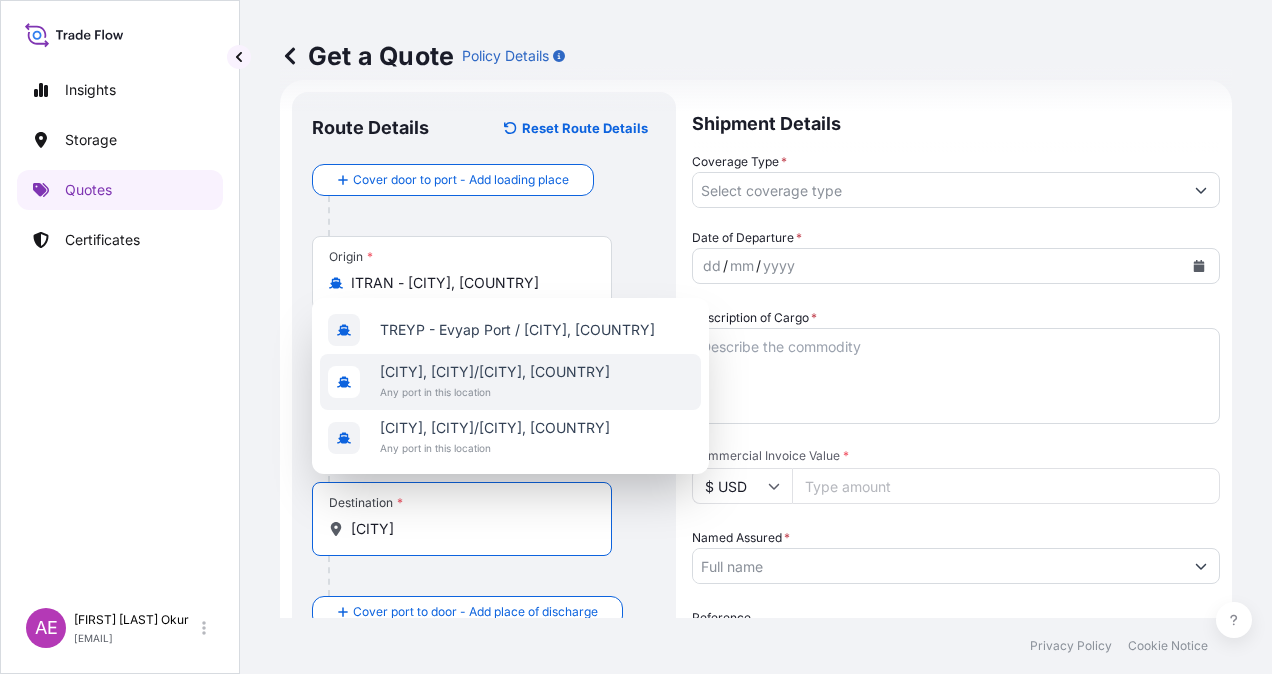 click on "[CITY], [CITY]/[CITY], [COUNTRY]" at bounding box center [495, 372] 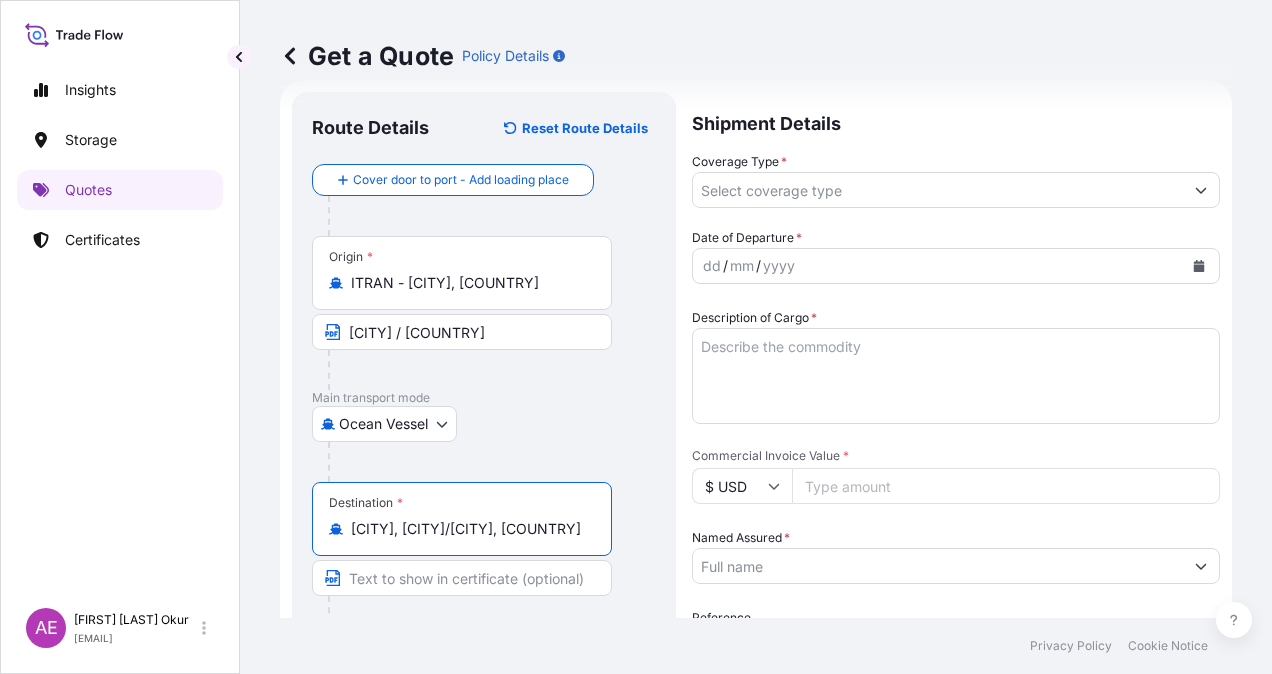type on "[CITY], [CITY]/[CITY], [COUNTRY]" 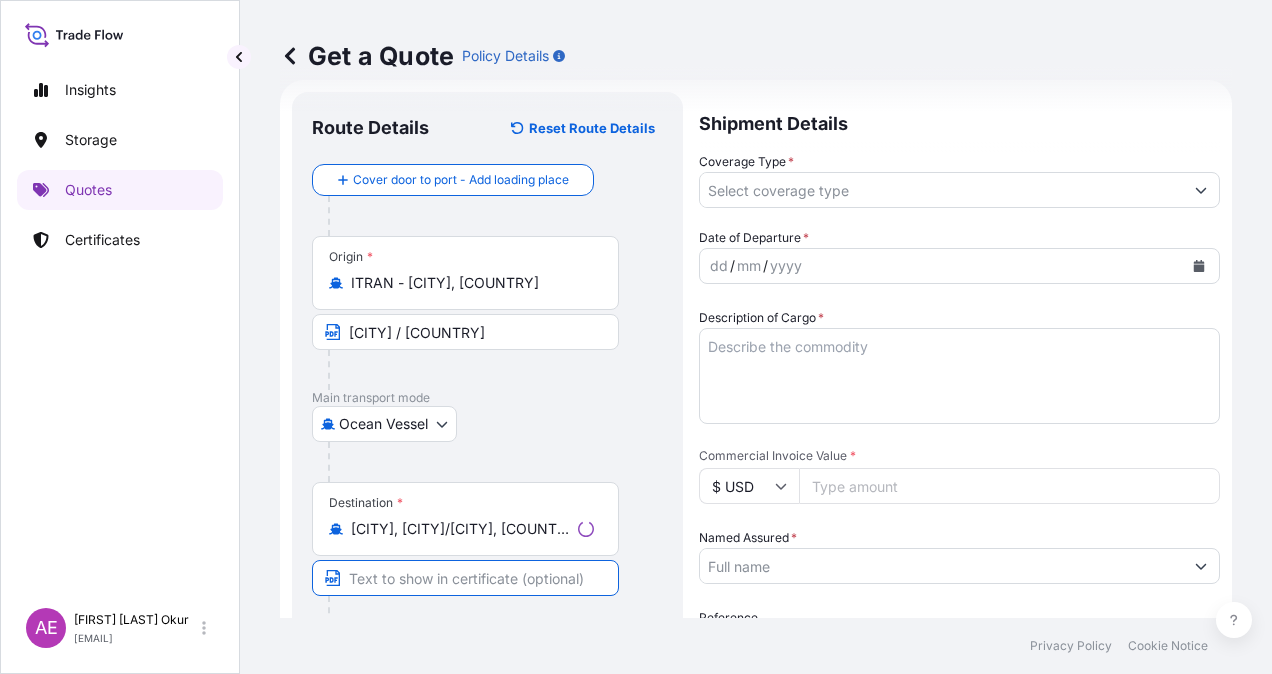 paste on "[CITY]" 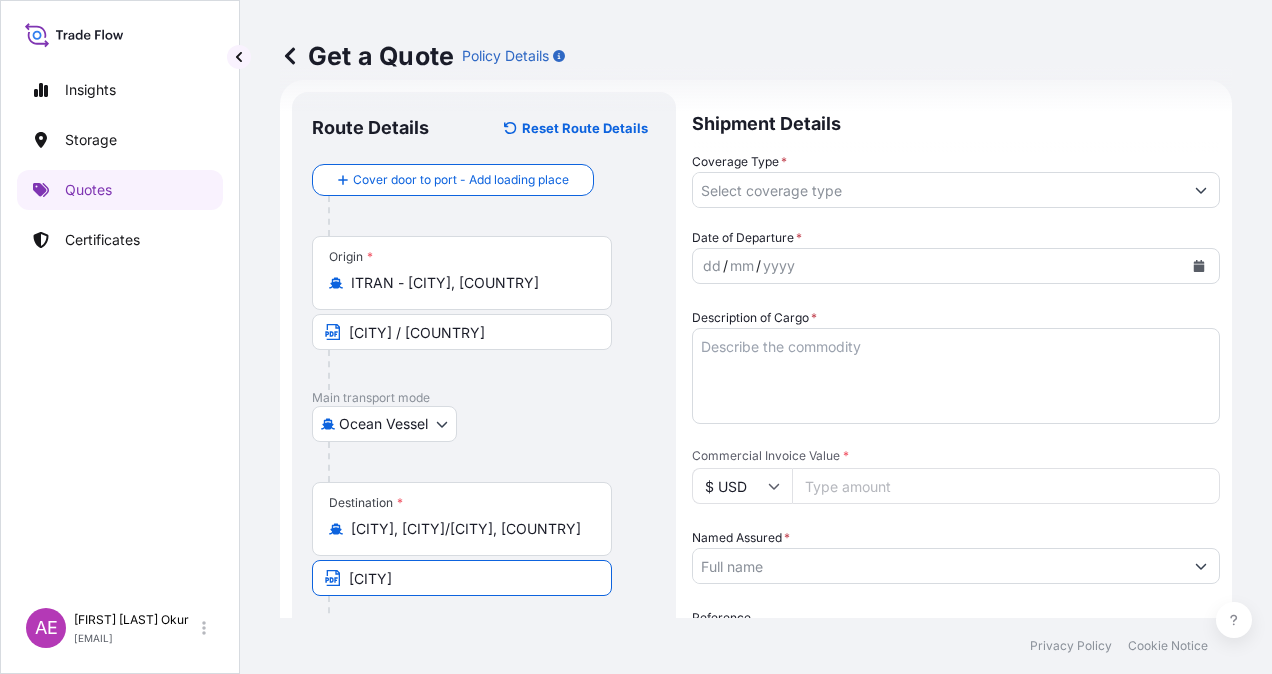 type on "[CITY] / [COUNTRY]" 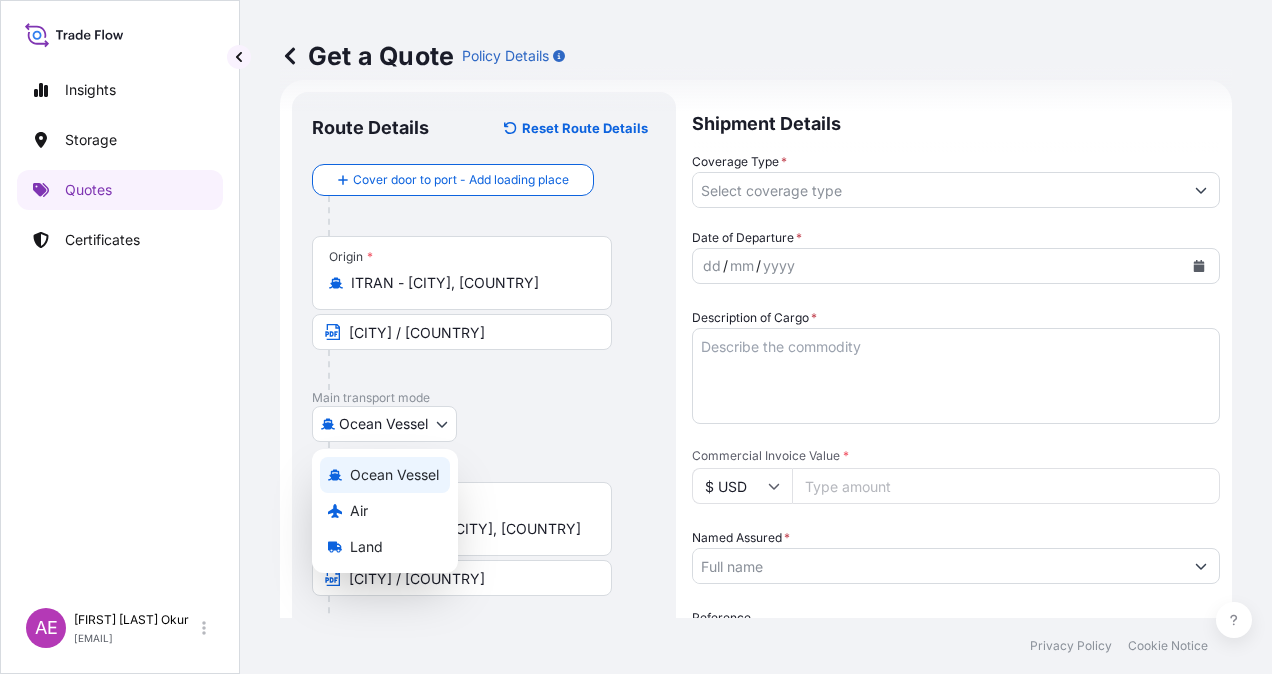 click on "Insights Storage Quotes Certificates AE [FIRST] [LAST] [EMAIL] Get a Quote Policy Details Route Details Reset Route Details Cover door to port - Add loading place Place of loading Road / Inland Road / Inland Origin * ITRAN - [CITY], [COUNTRY] [CITY] / [COUNTRY] Main transport mode Ocean Vessel Ocean Vessel Air Land Destination * [CITY], [CITY]/[CITY], [COUNTRY] [CITY] / [COUNTRY] Cover port to door - Add place of discharge Road / Inland Road / Inland Place of Discharge Shipment Details Coverage Type * Date of Departure * dd / [MM] / yyyy Cargo Category * LPG, Crude Oil, Utility Fuel, Mid Distillates and Specialities, Fertilisers Description of Cargo * Commercial Invoice Value   * $ USD Named Assured * Packing Category Type to search a container mode Please select a primary mode of transportation first. Reference Vessel Name Marks & Numbers Letter of Credit This shipment has a letter of credit Letter of credit * Letter of credit may not exceed 12000 characters Get a Quote Privacy Policy 0" at bounding box center [636, 337] 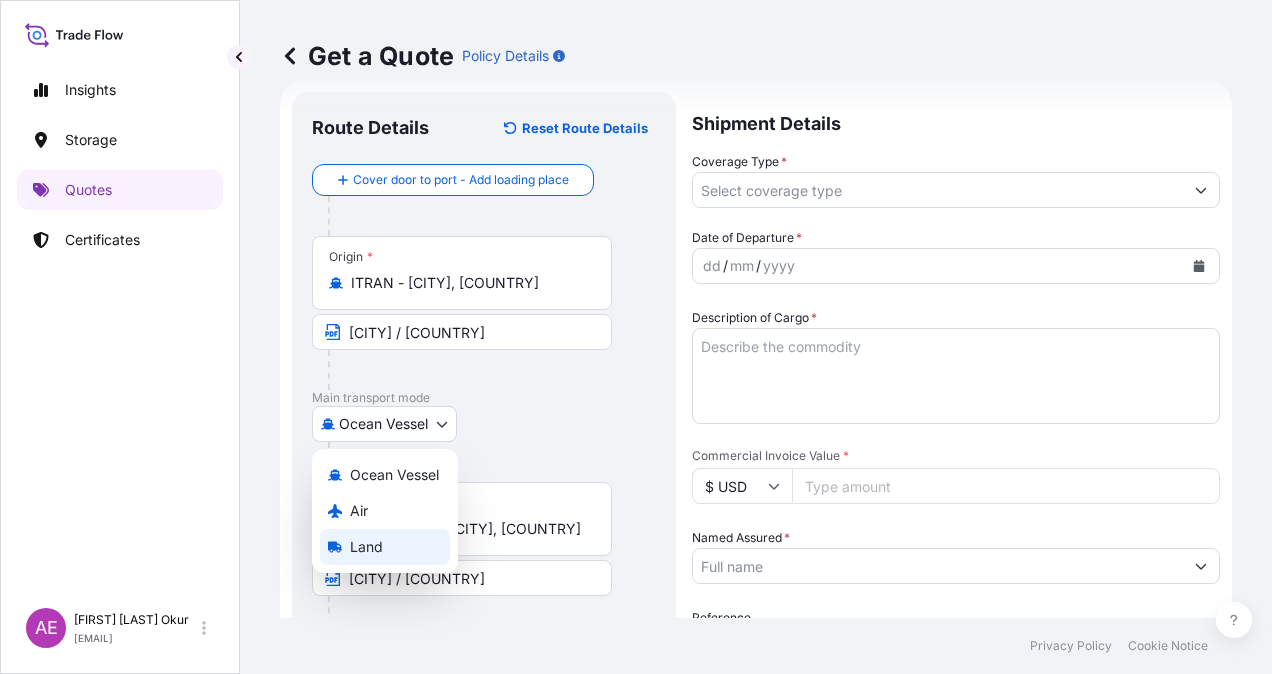 click on "Land" at bounding box center [385, 547] 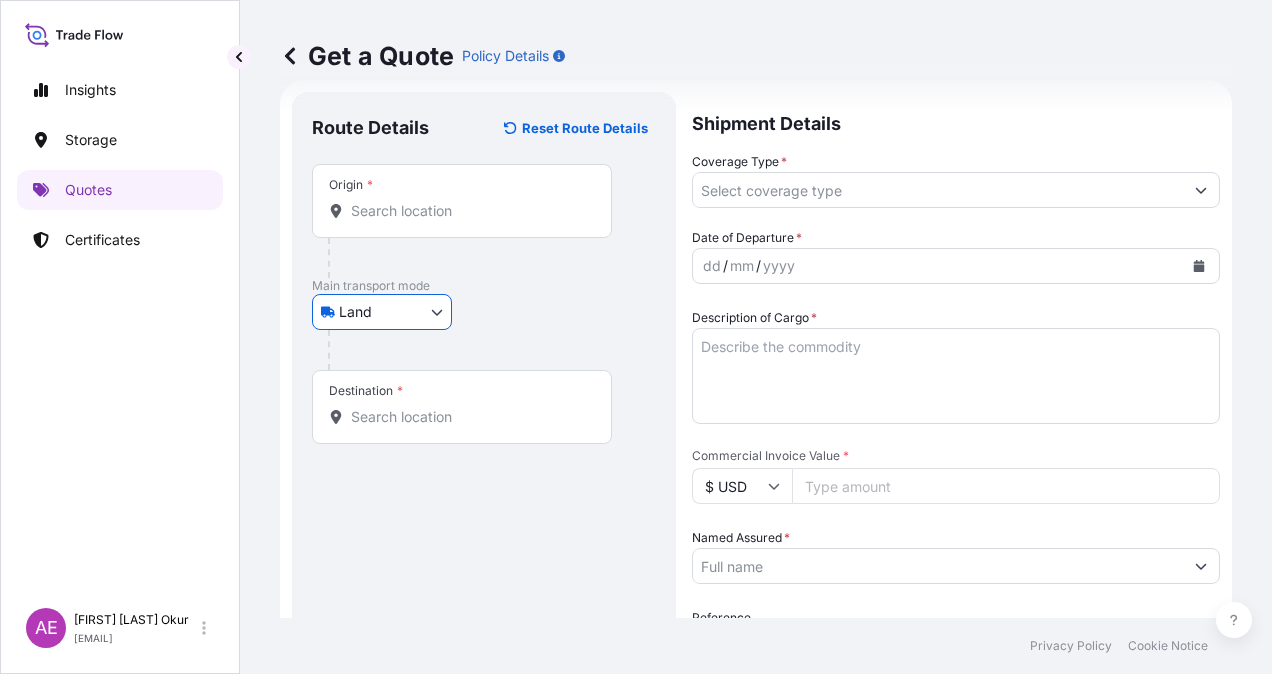 click on "Destination *" at bounding box center (469, 417) 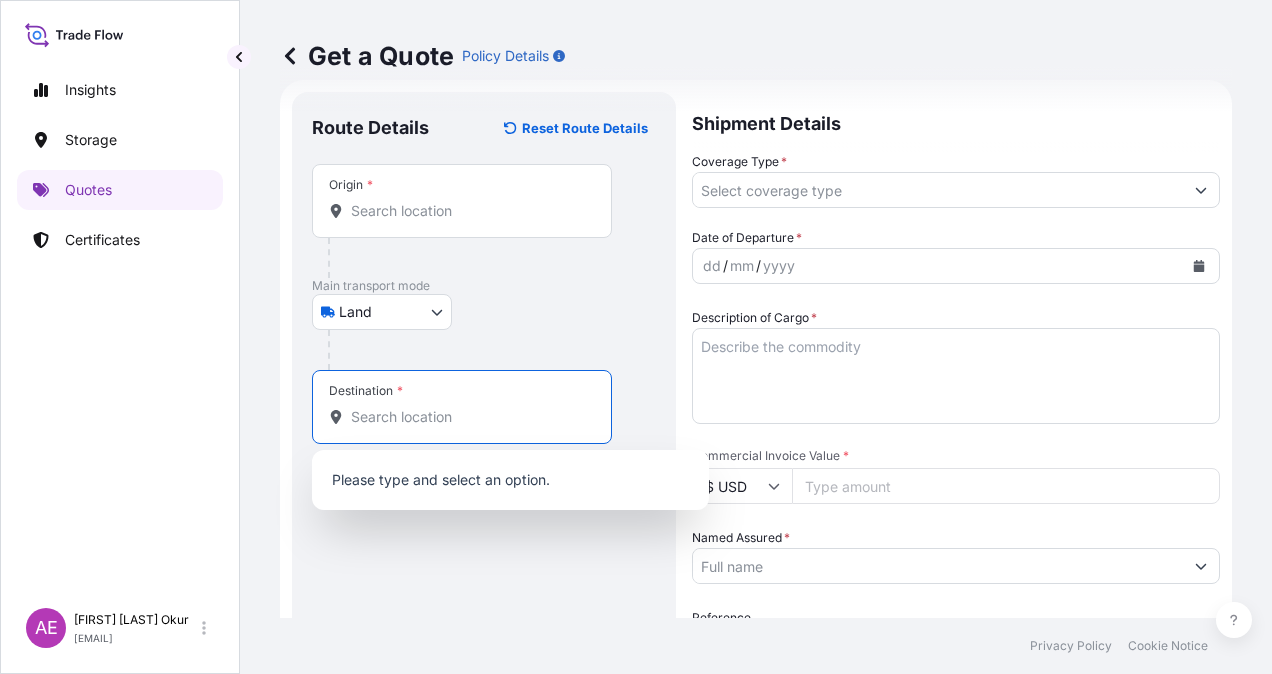paste on "[CITY]" 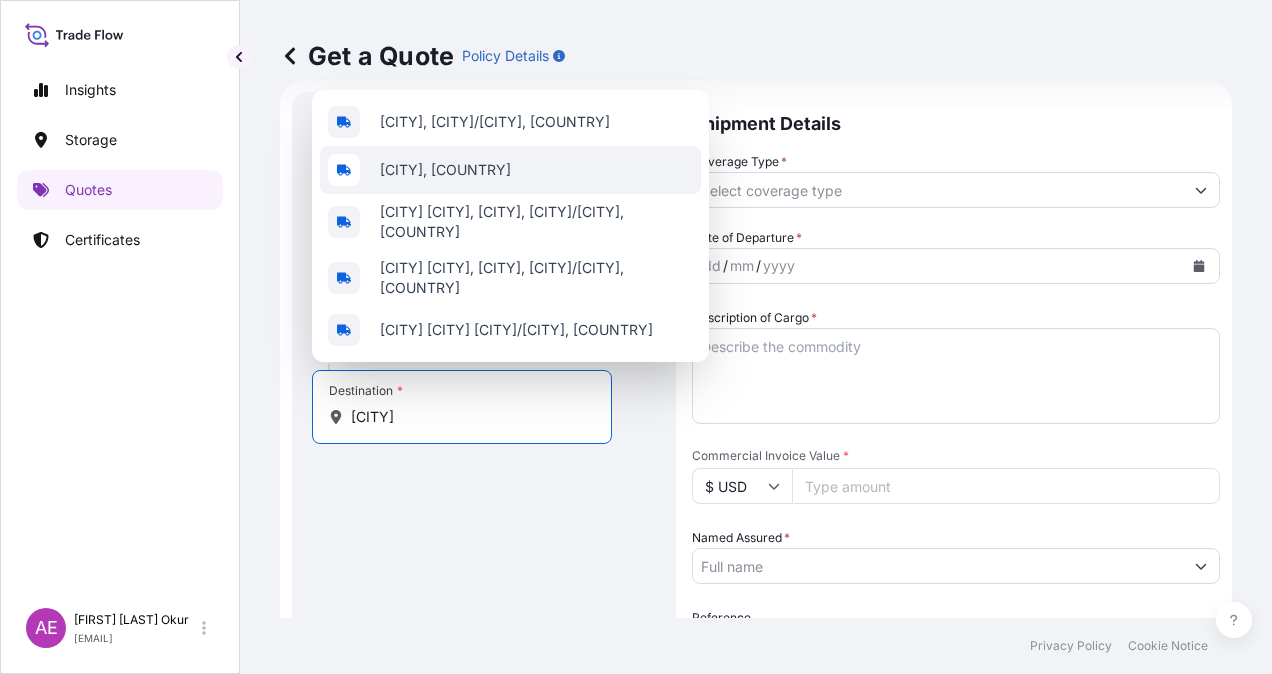 click on "[CITY], [COUNTRY]" at bounding box center (445, 170) 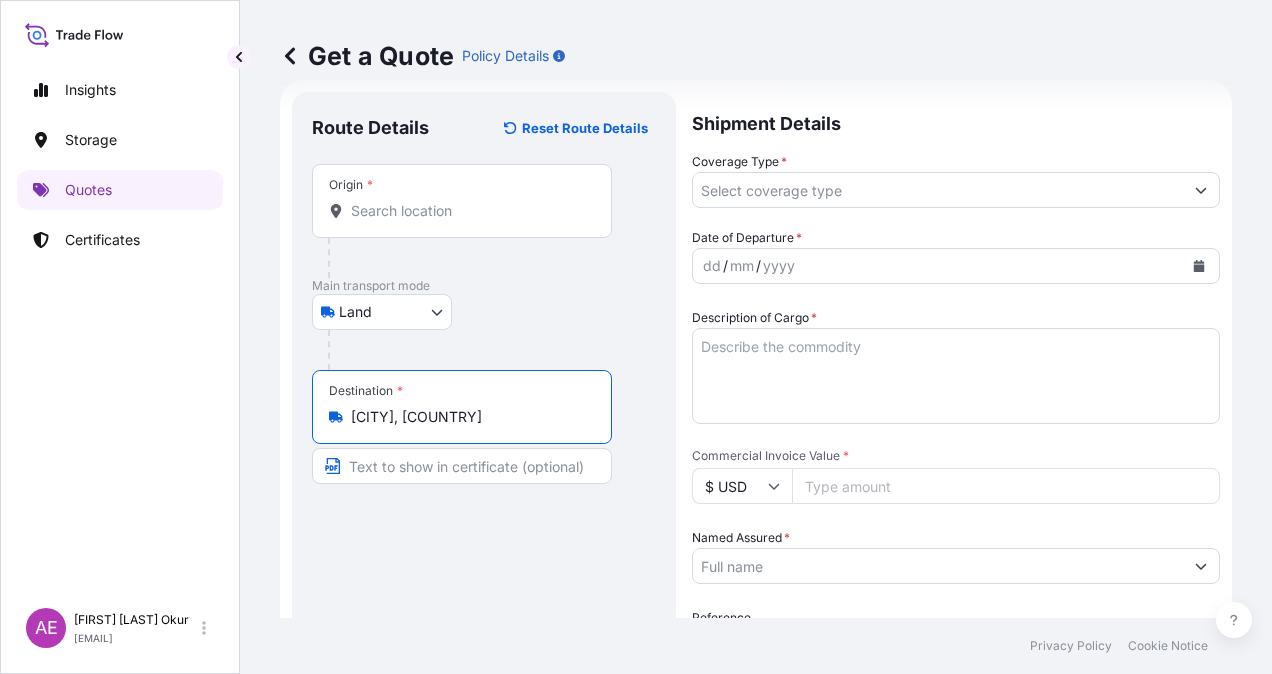 type on "[CITY], [COUNTRY]" 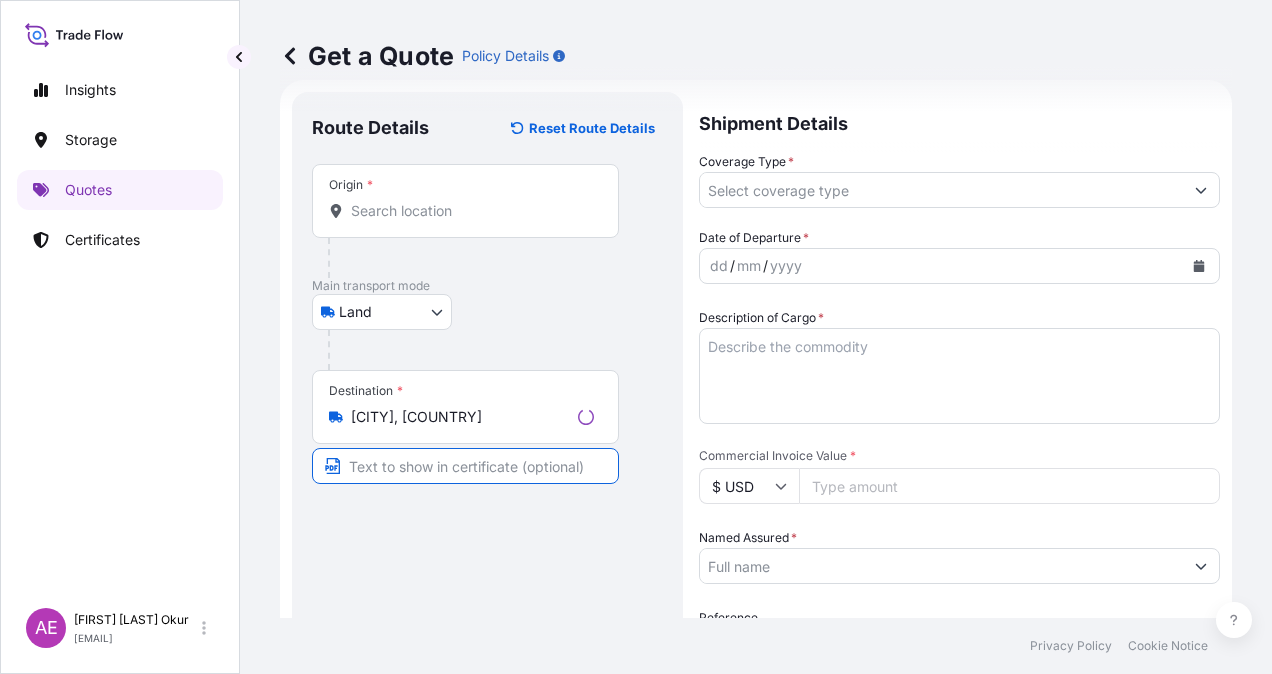 paste on "[CITY]" 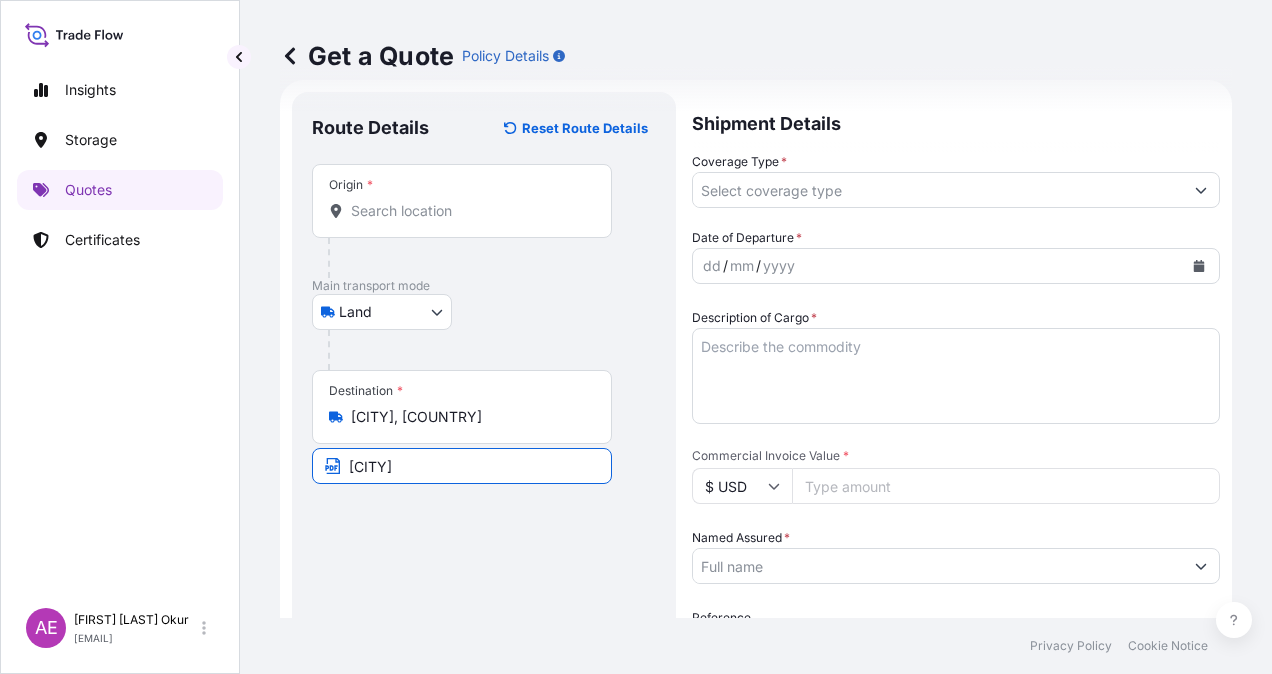 type on "[CITY] / [COUNTRY]" 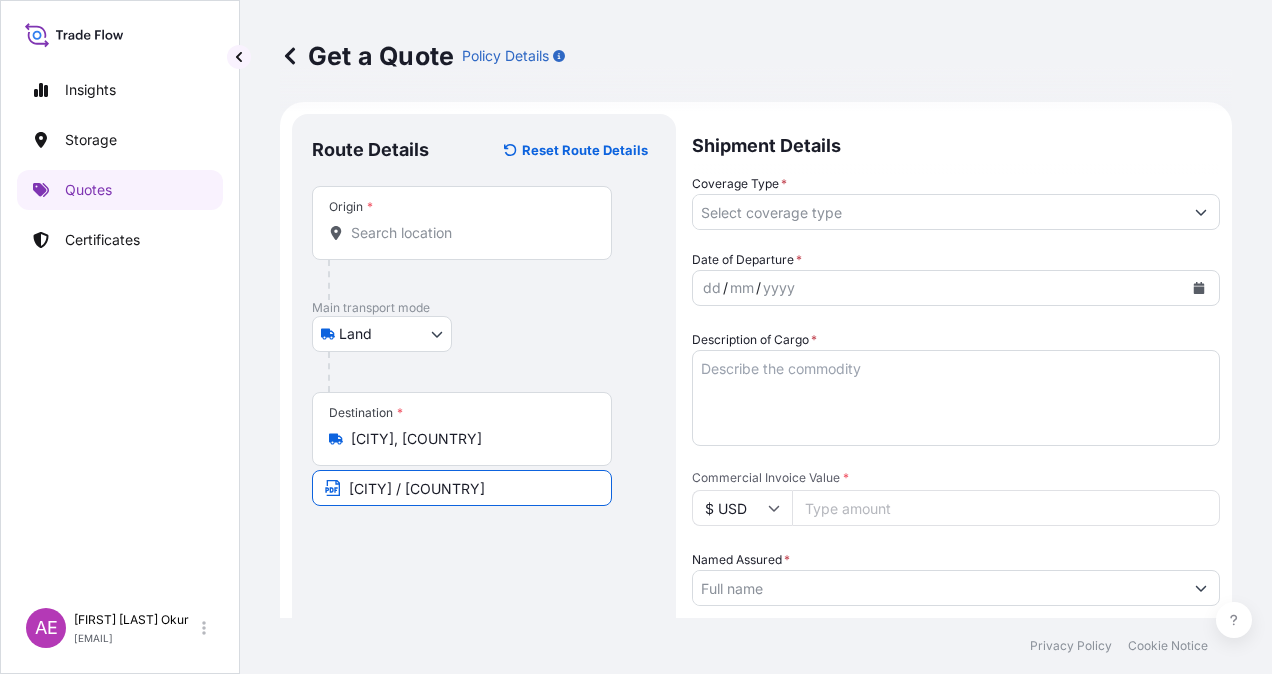 scroll, scrollTop: 0, scrollLeft: 0, axis: both 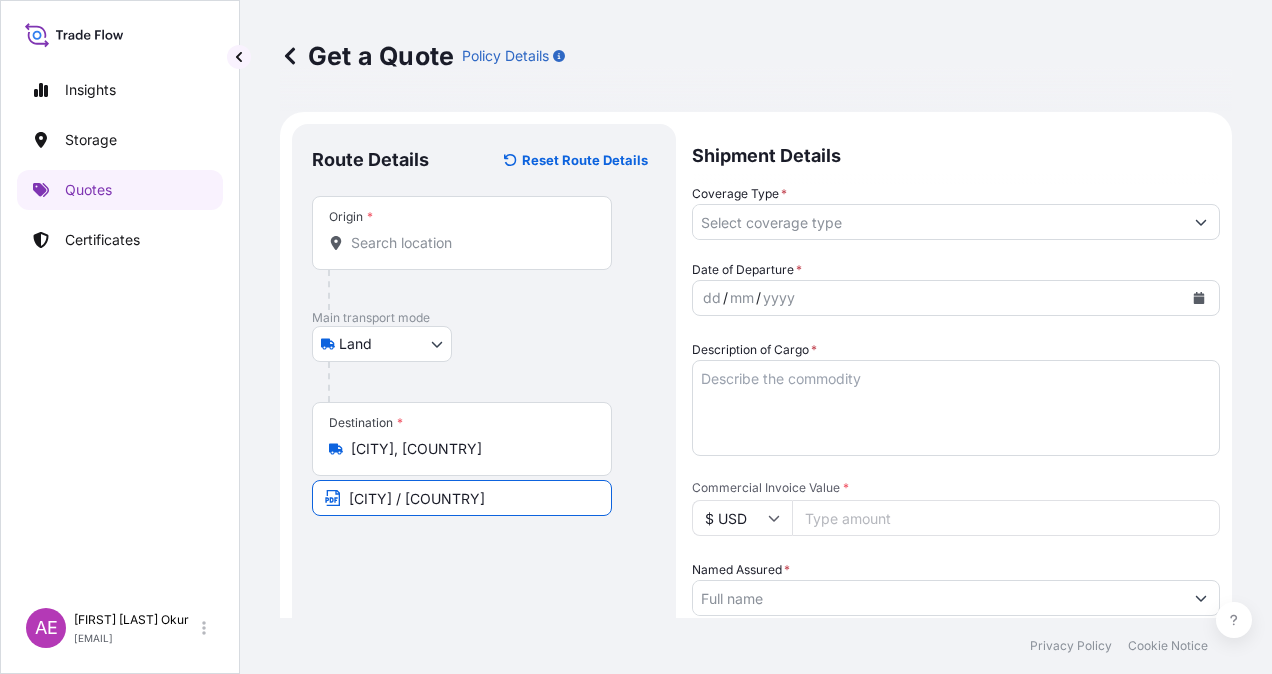 click on "Origin *" at bounding box center [469, 243] 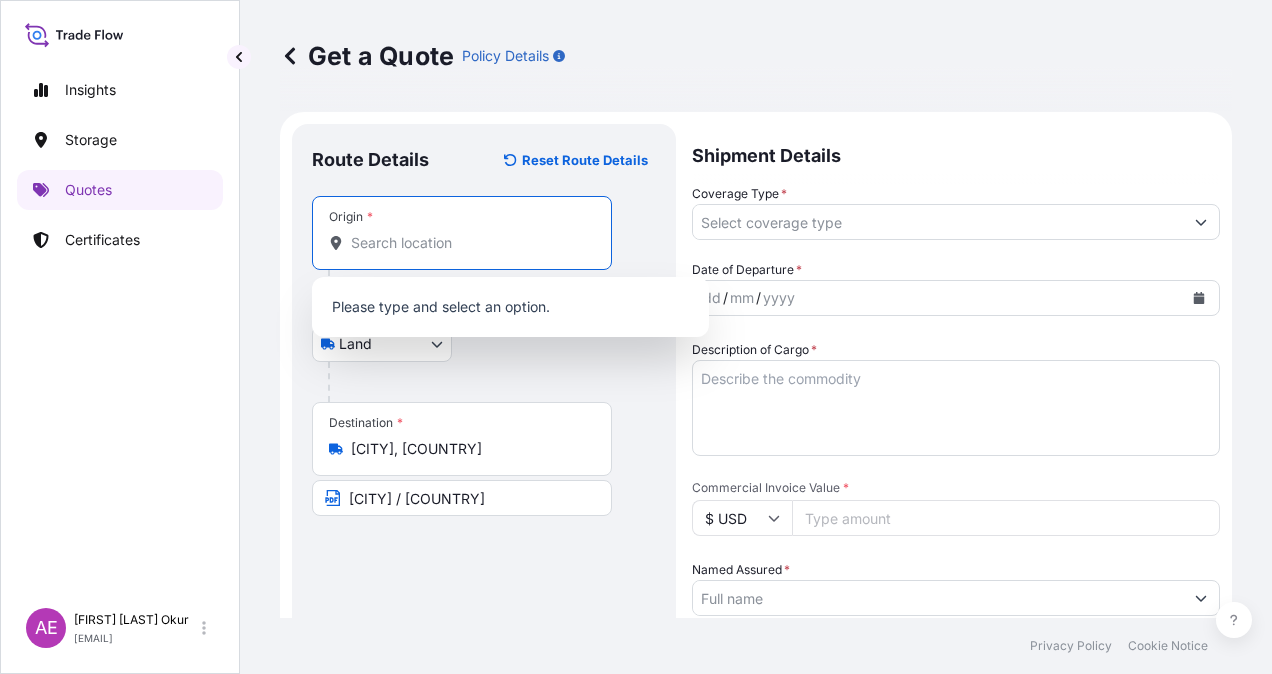 click on "Origin *" at bounding box center [469, 243] 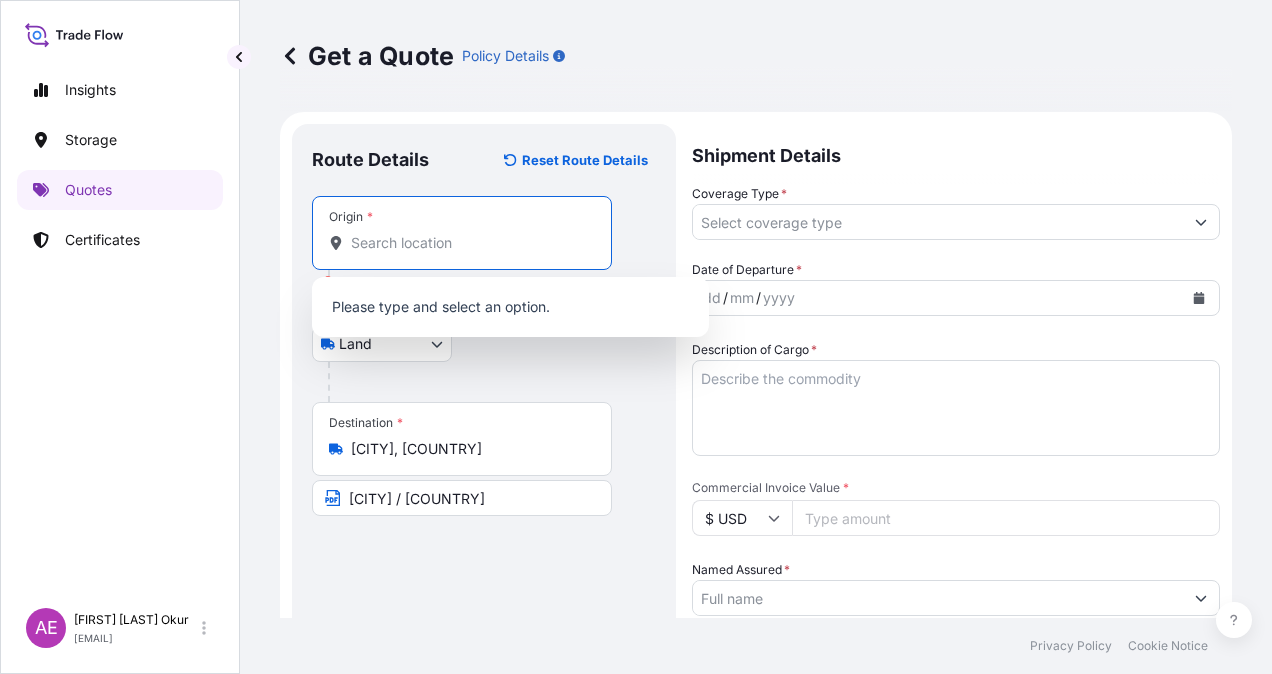 click on "Origin *" at bounding box center (462, 233) 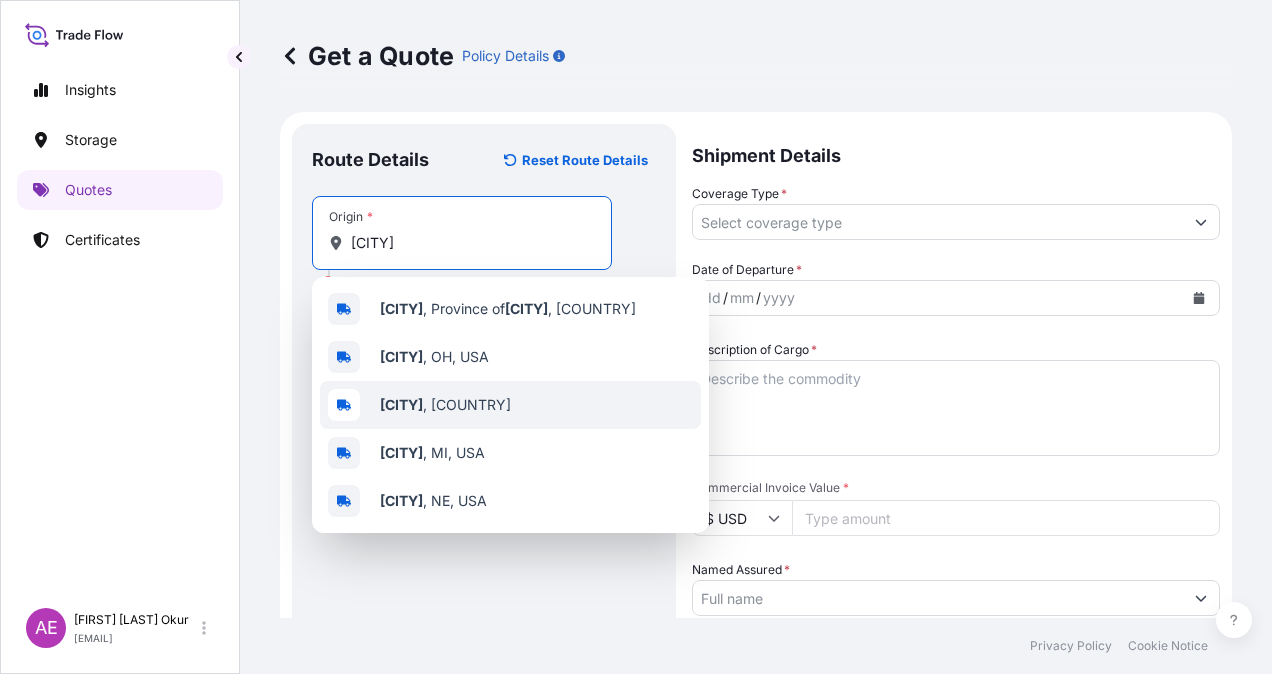 click on "[CITY] , [COUNTRY]" at bounding box center (510, 405) 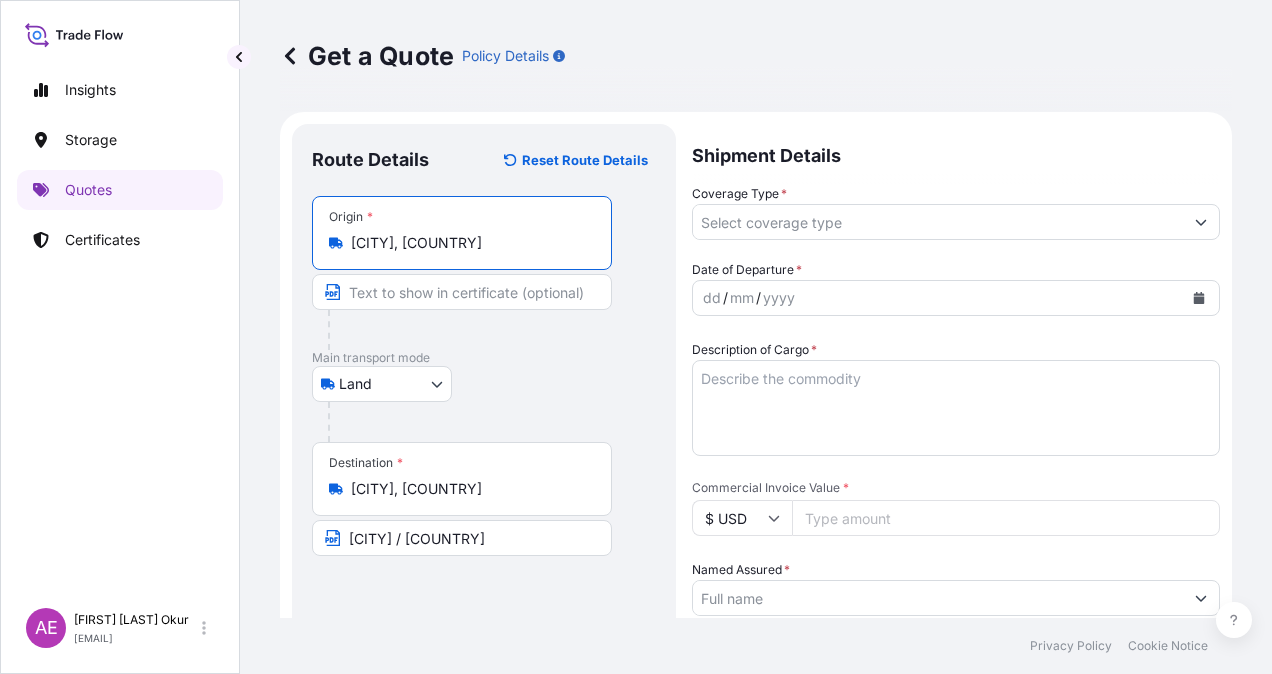 type on "[CITY], [COUNTRY]" 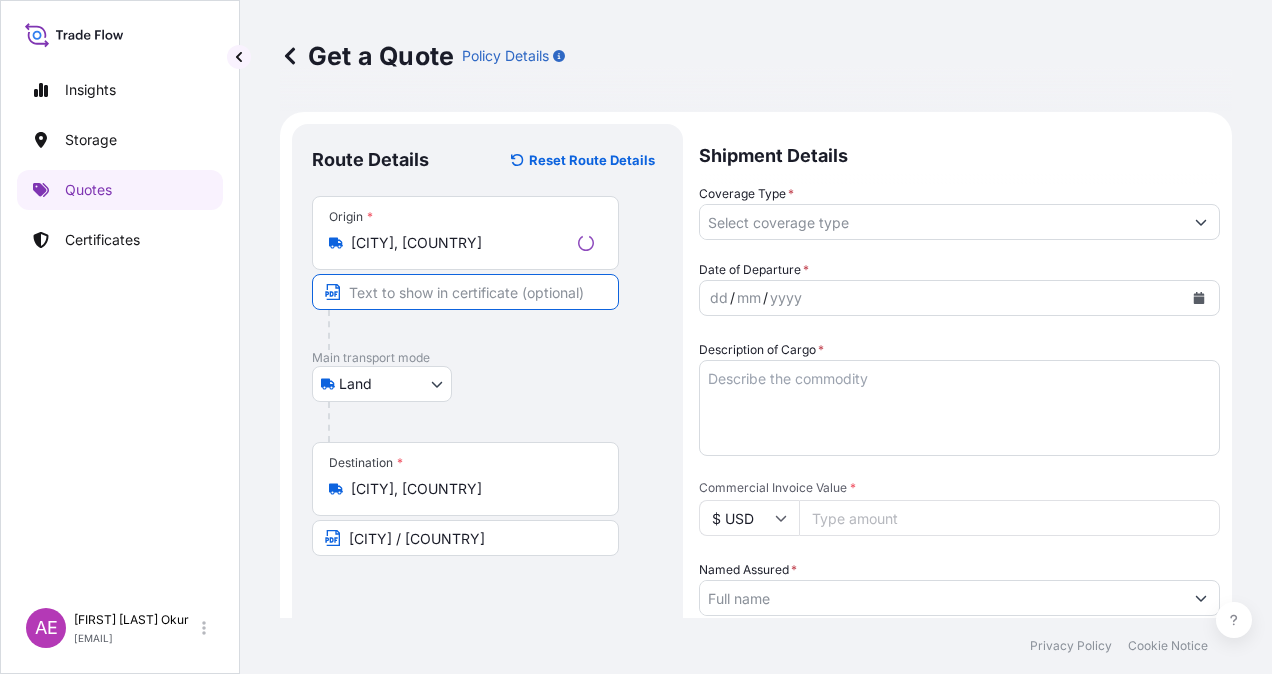 paste on "[CITY]" 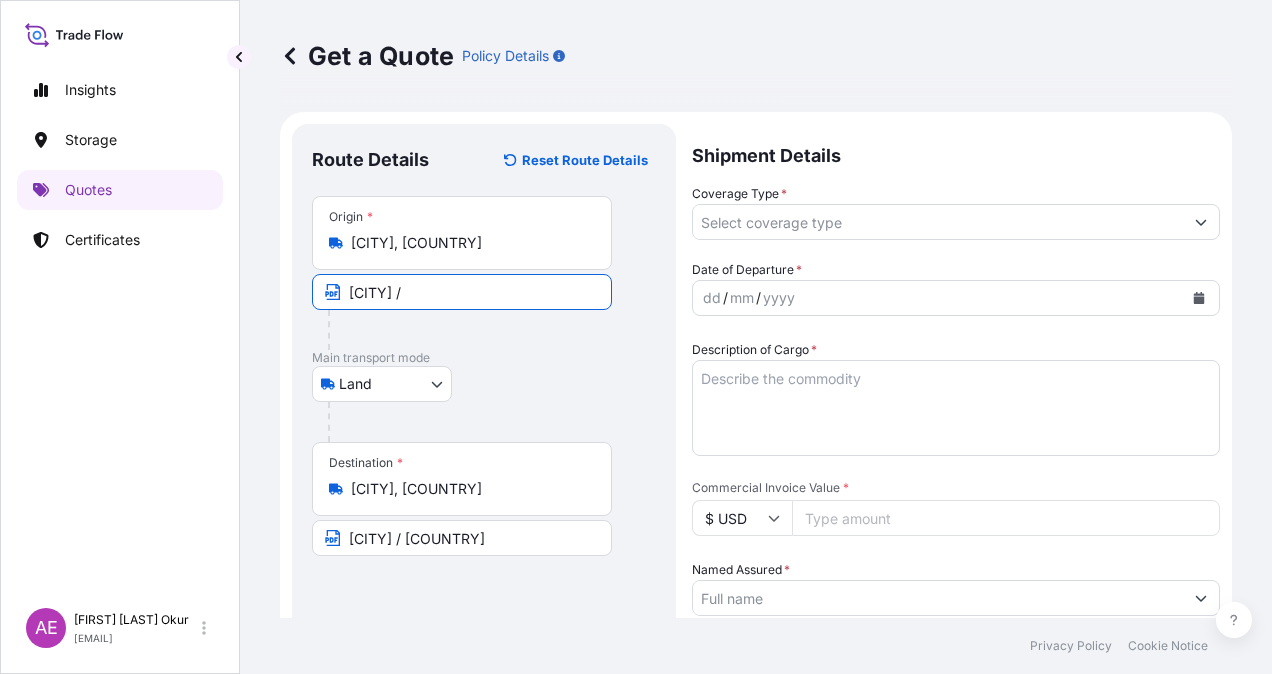 paste on "[COUNTRY]" 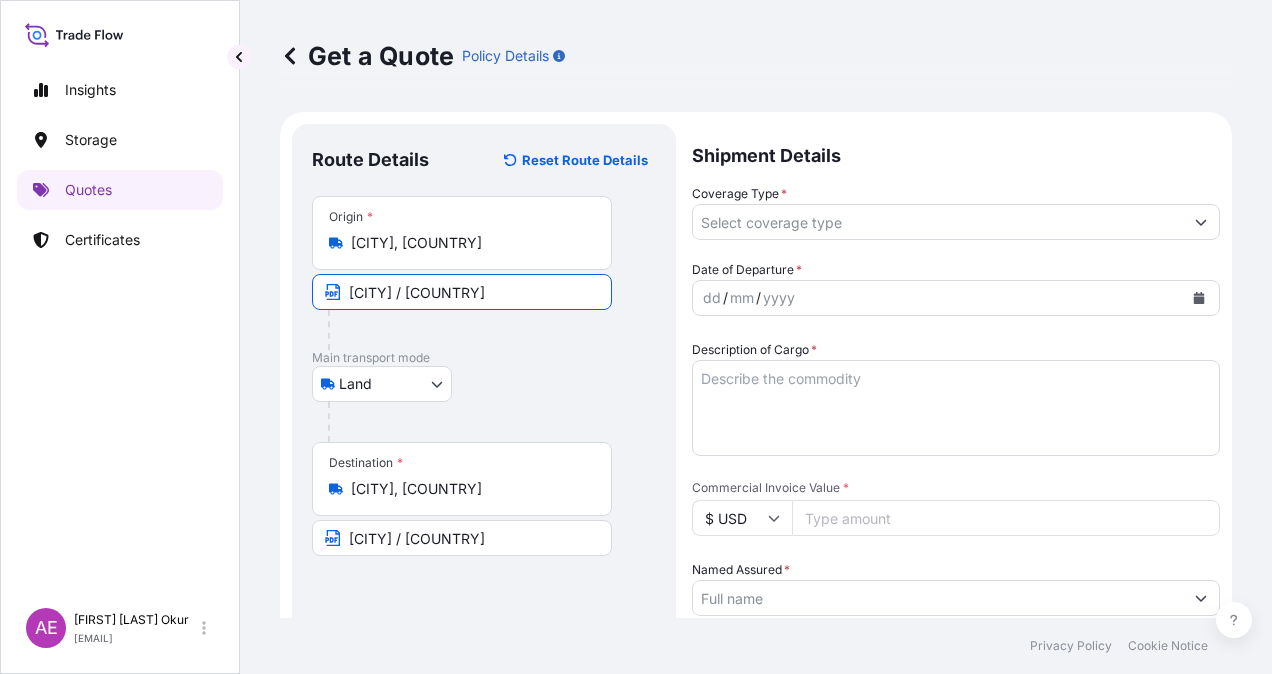 type on "[CITY] / [COUNTRY]" 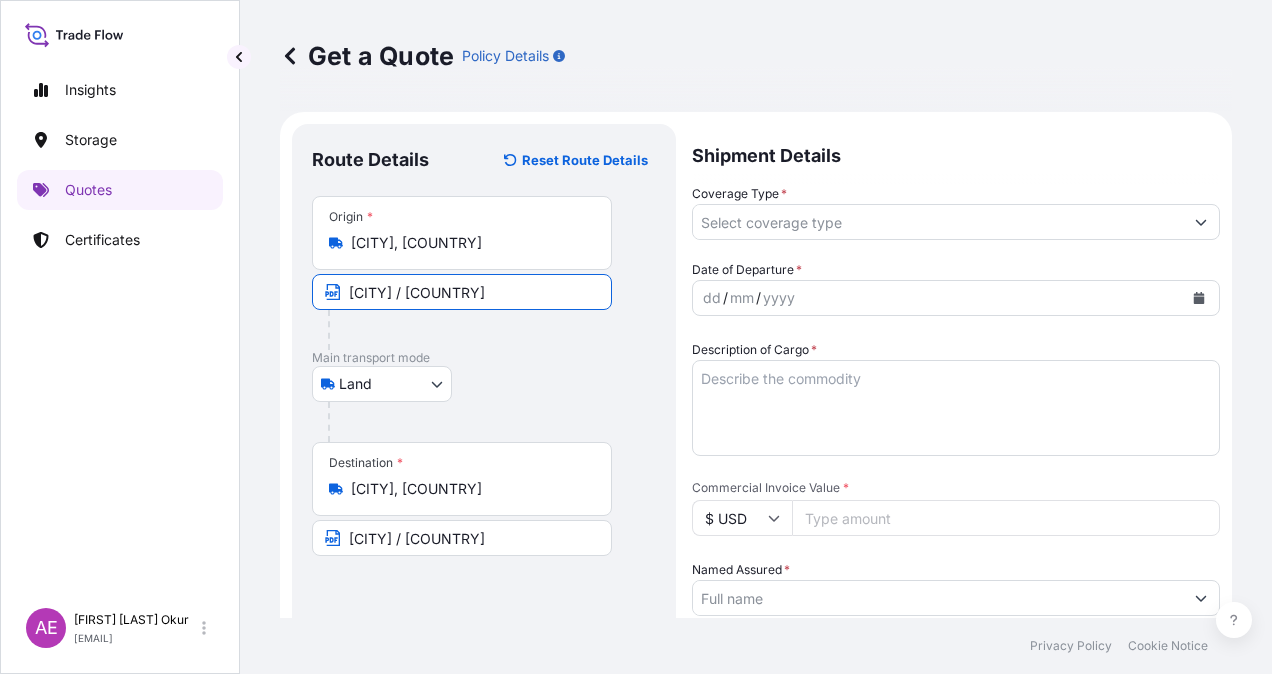 click on "Coverage Type *" at bounding box center [938, 222] 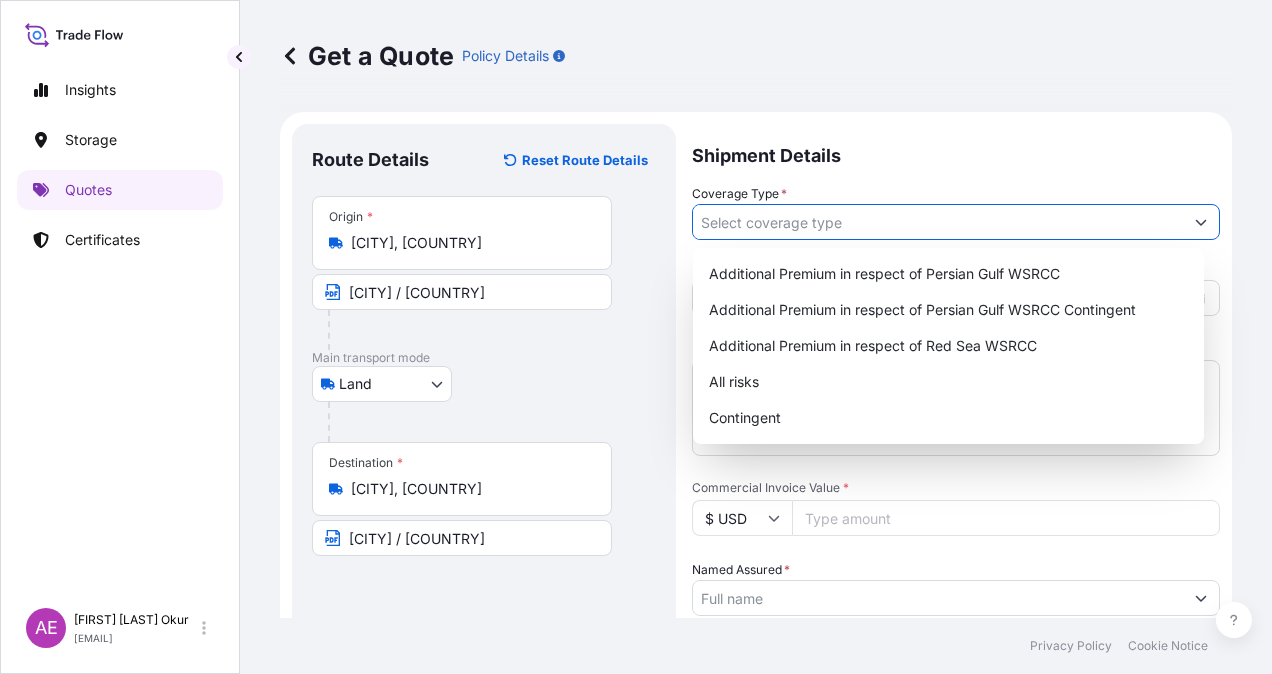 click on "Coverage Type *" at bounding box center (938, 222) 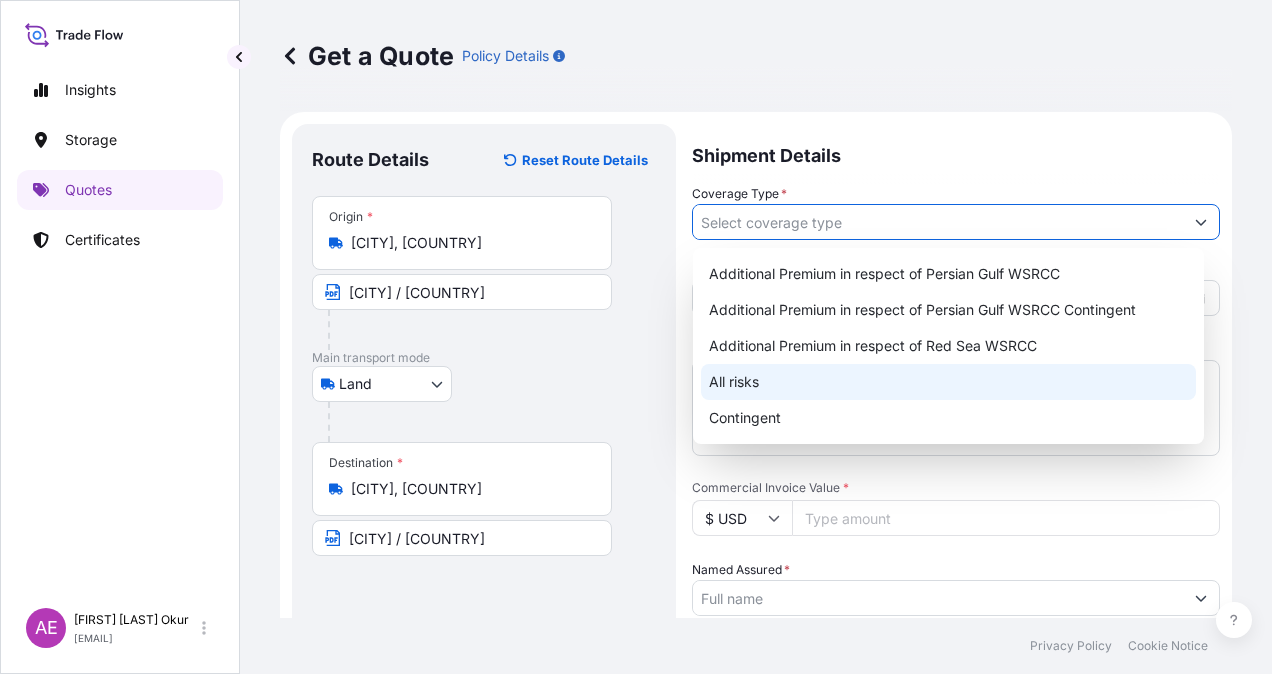 click on "All risks" at bounding box center (948, 382) 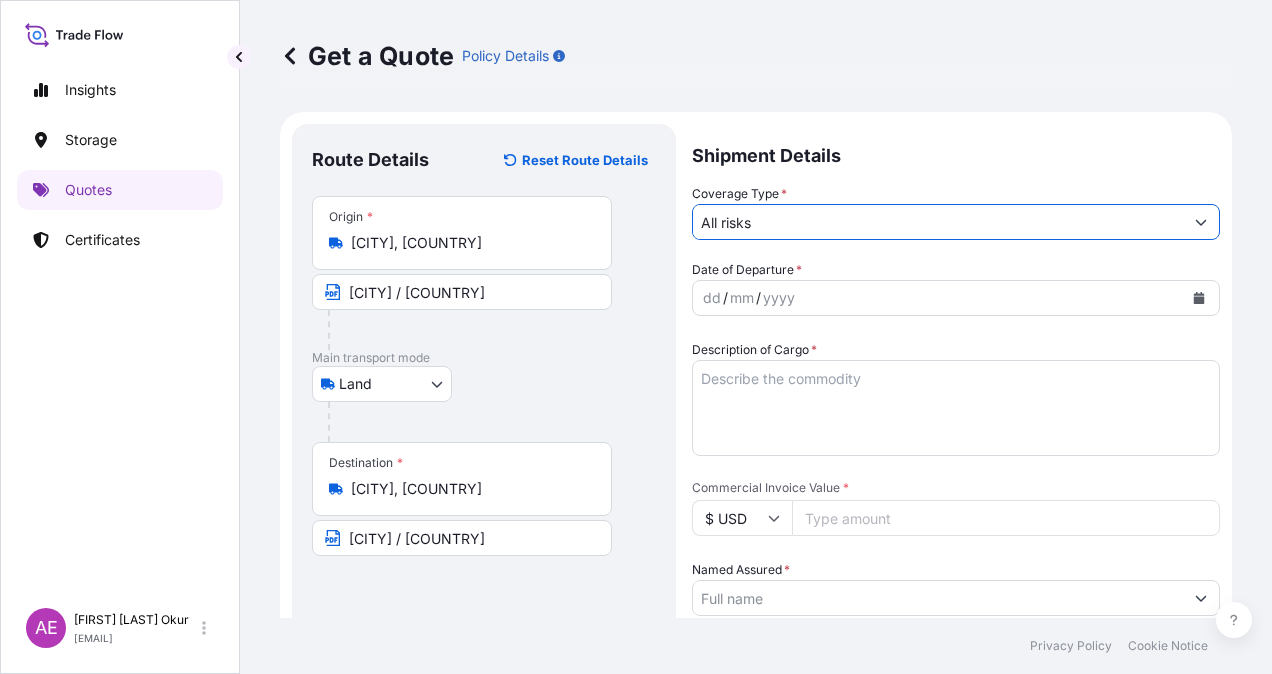 click on "dd" at bounding box center (712, 298) 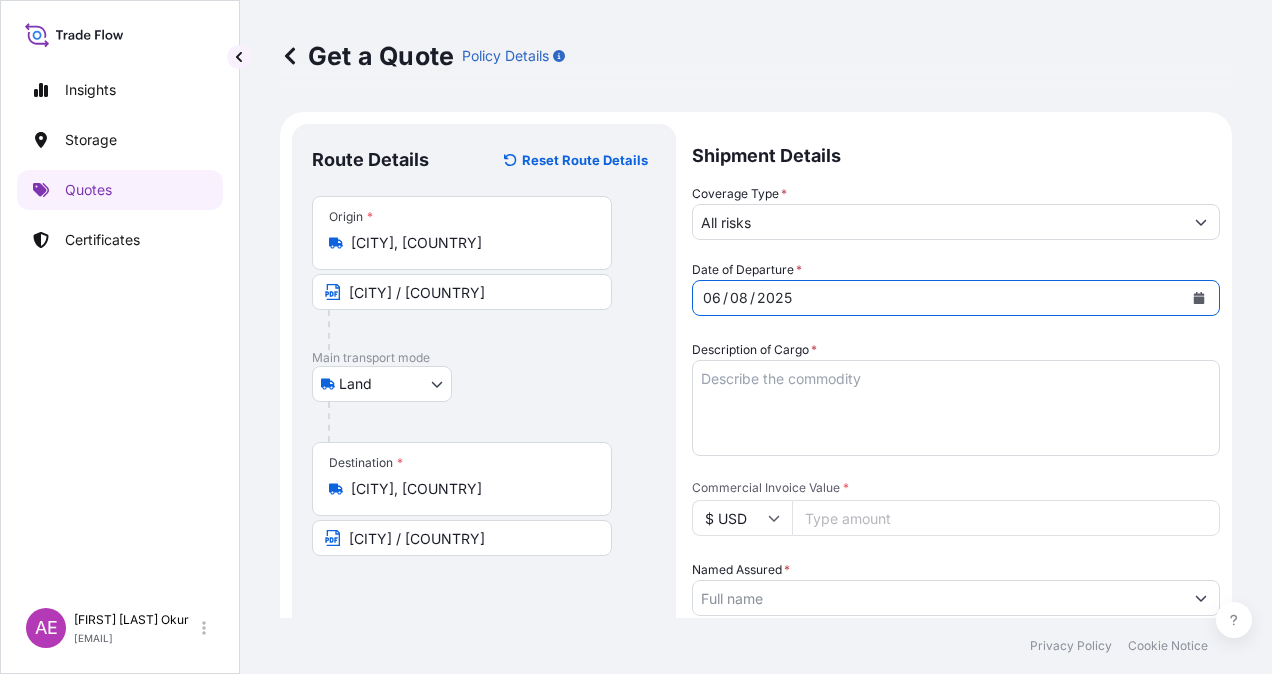click on "Description of Cargo *" at bounding box center [956, 408] 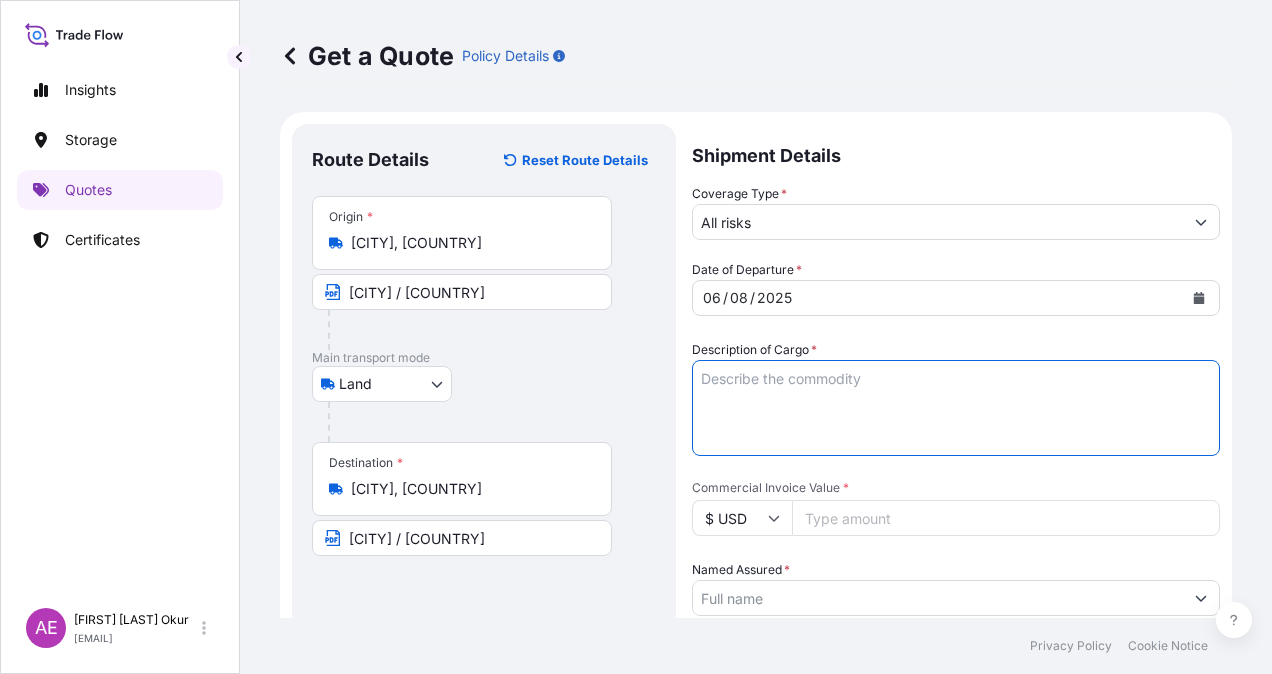 paste on "CARBON BLACK CORAX N 550" 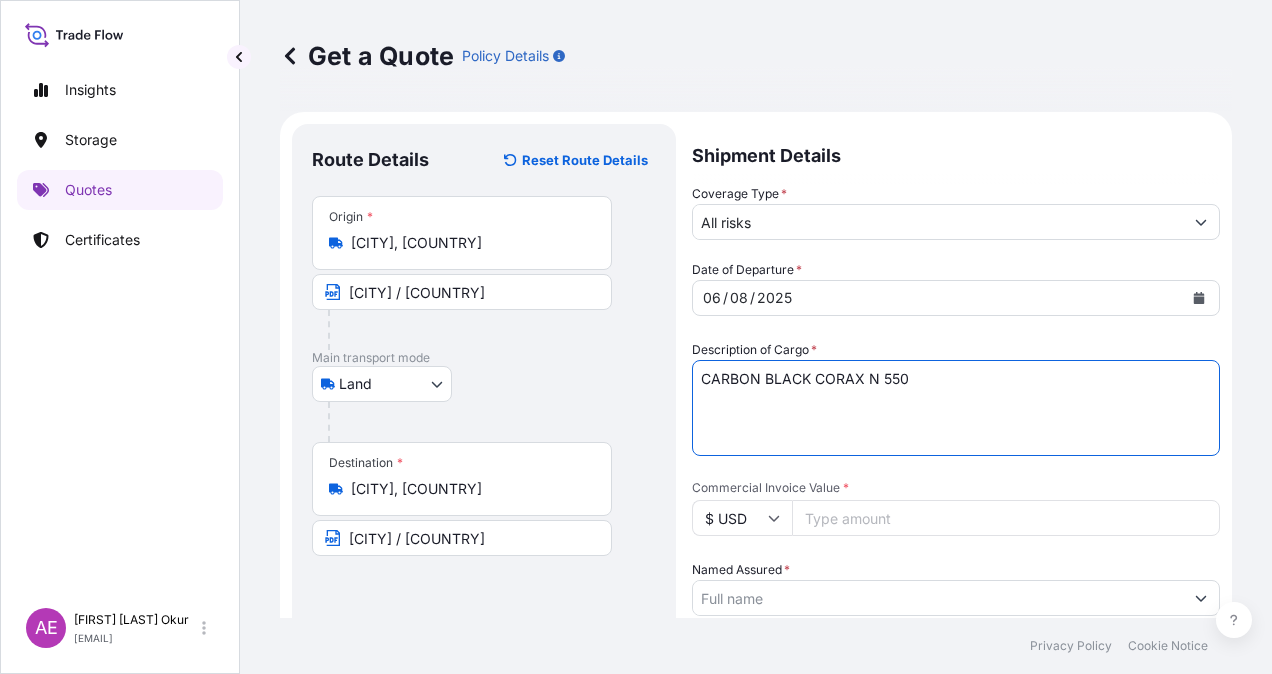 type on "CARBON BLACK CORAX N 550" 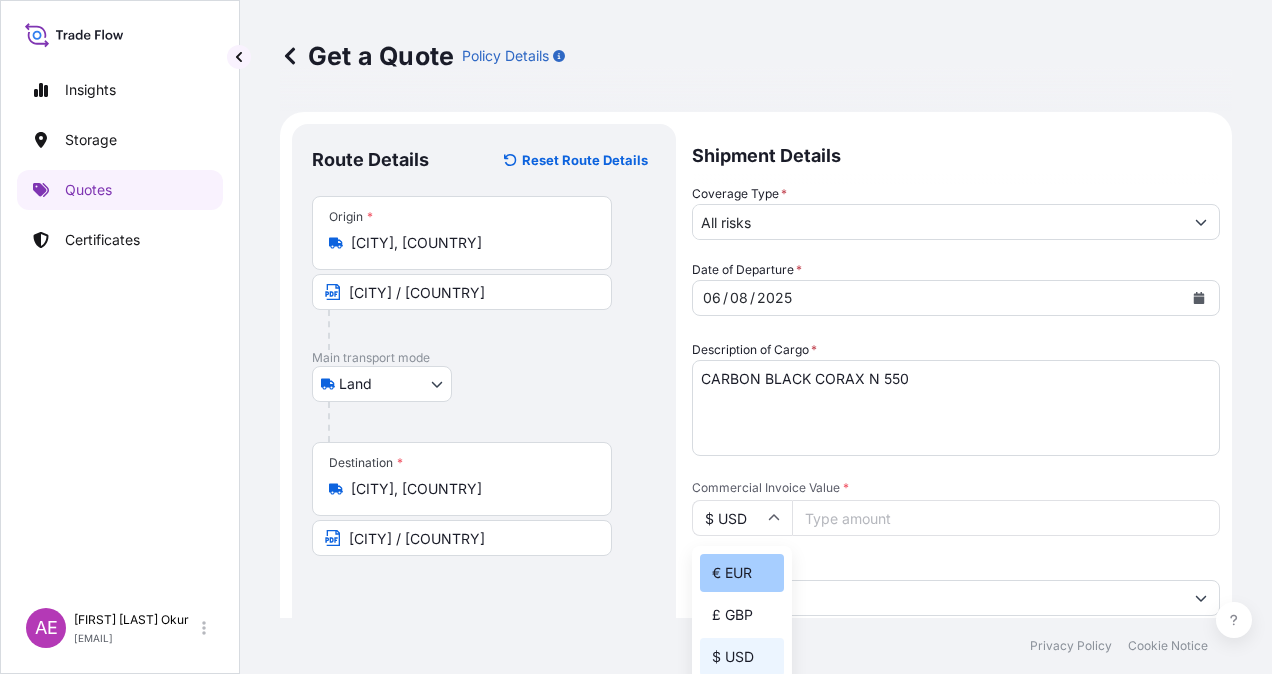 click on "€ EUR" at bounding box center [742, 573] 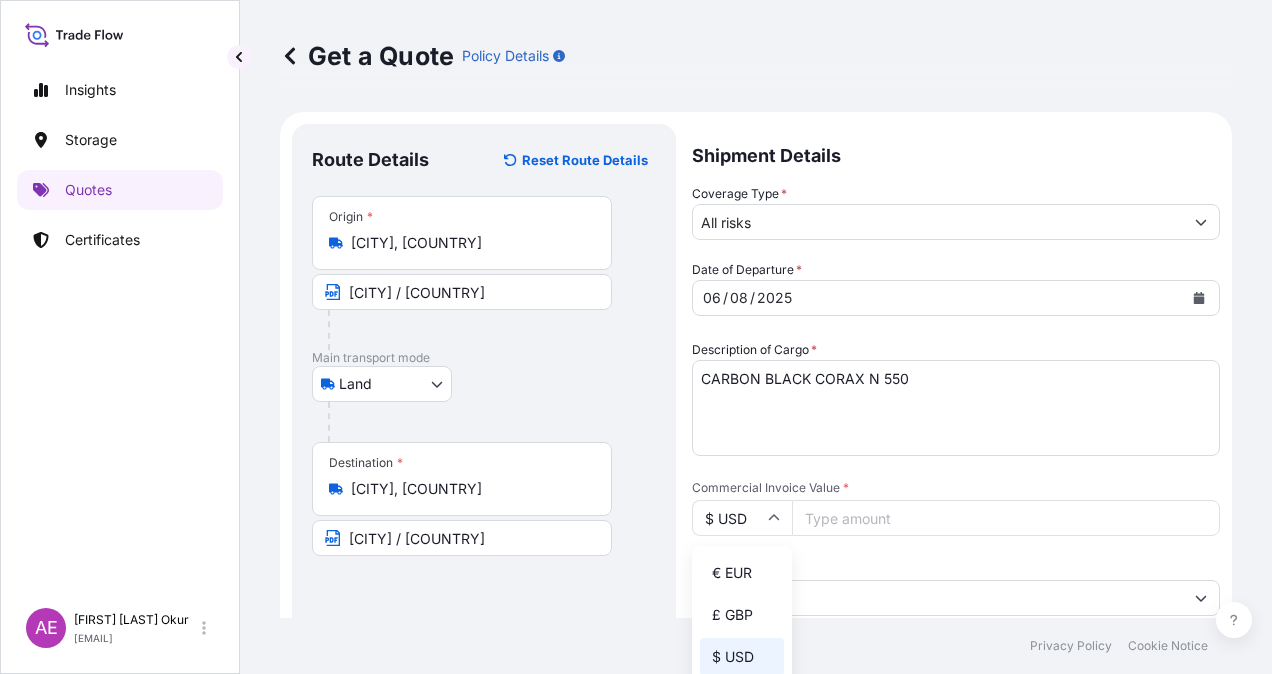 type on "€ EUR" 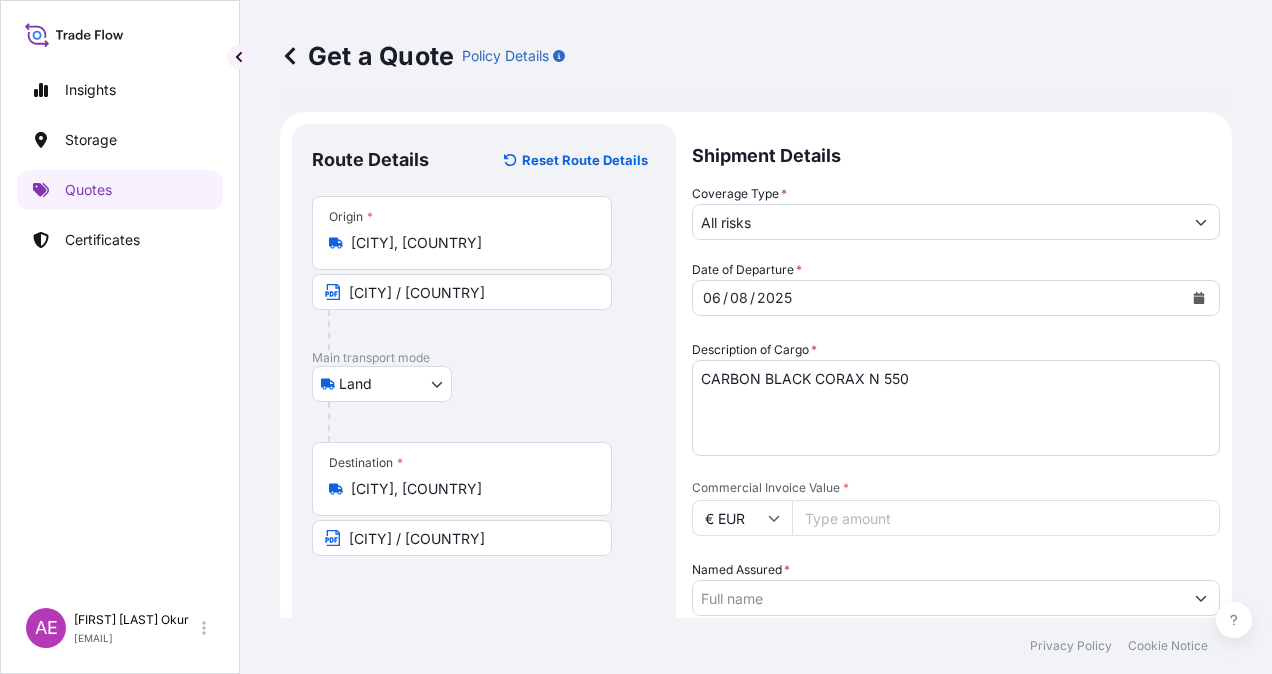 click on "Date of Departure * 06 / 08 / 2025 Cargo Category * LPG, Crude Oil, Utility Fuel, Mid Distillates and Specialities, Fertilisers Description of Cargo * CARBON BLACK CORAX N 550 Commercial Invoice Value   * € EUR Named Assured * Packing Category Type to search a container mode Please select a primary mode of transportation first. Reference Carrier Name Marks & Numbers" at bounding box center [956, 558] 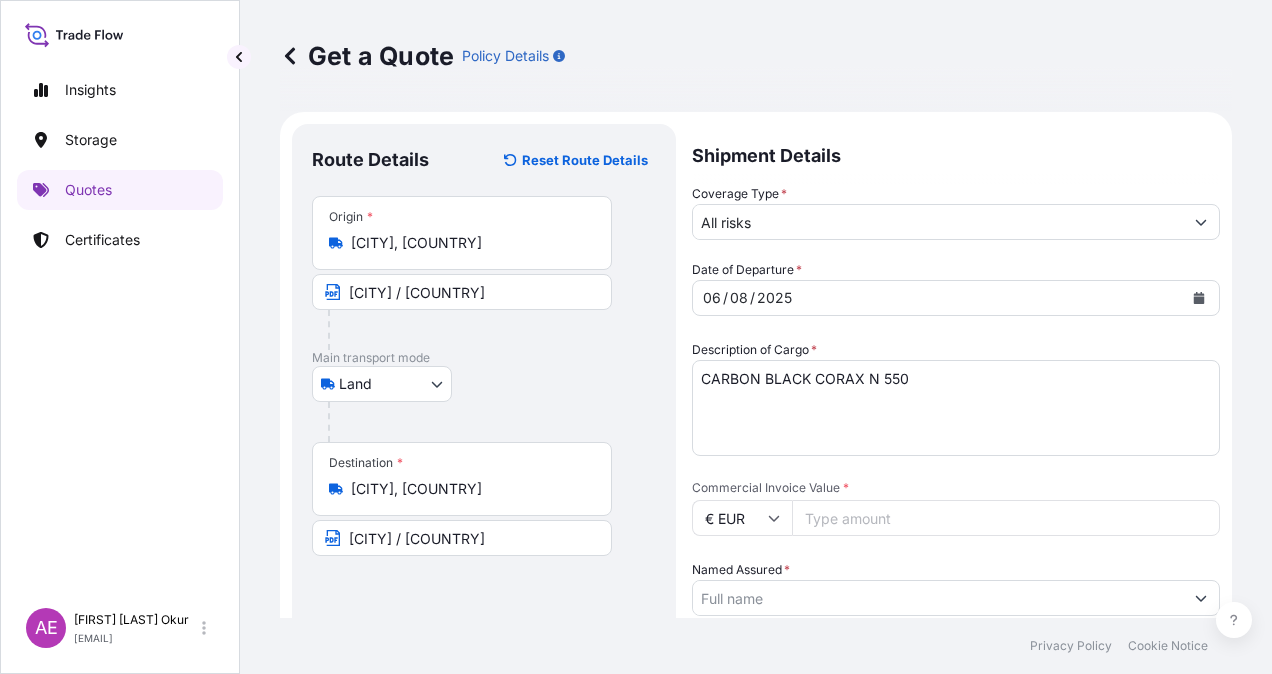 click on "Commercial Invoice Value   *" at bounding box center (1006, 518) 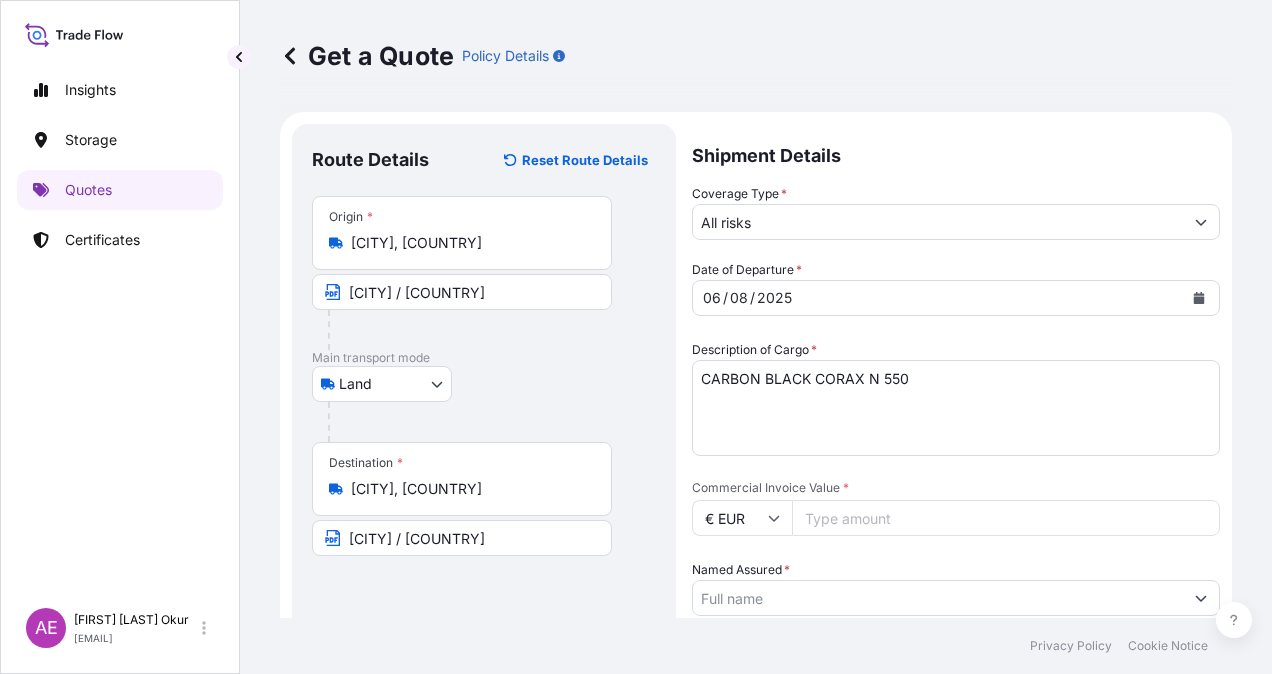 paste on "1559.25" 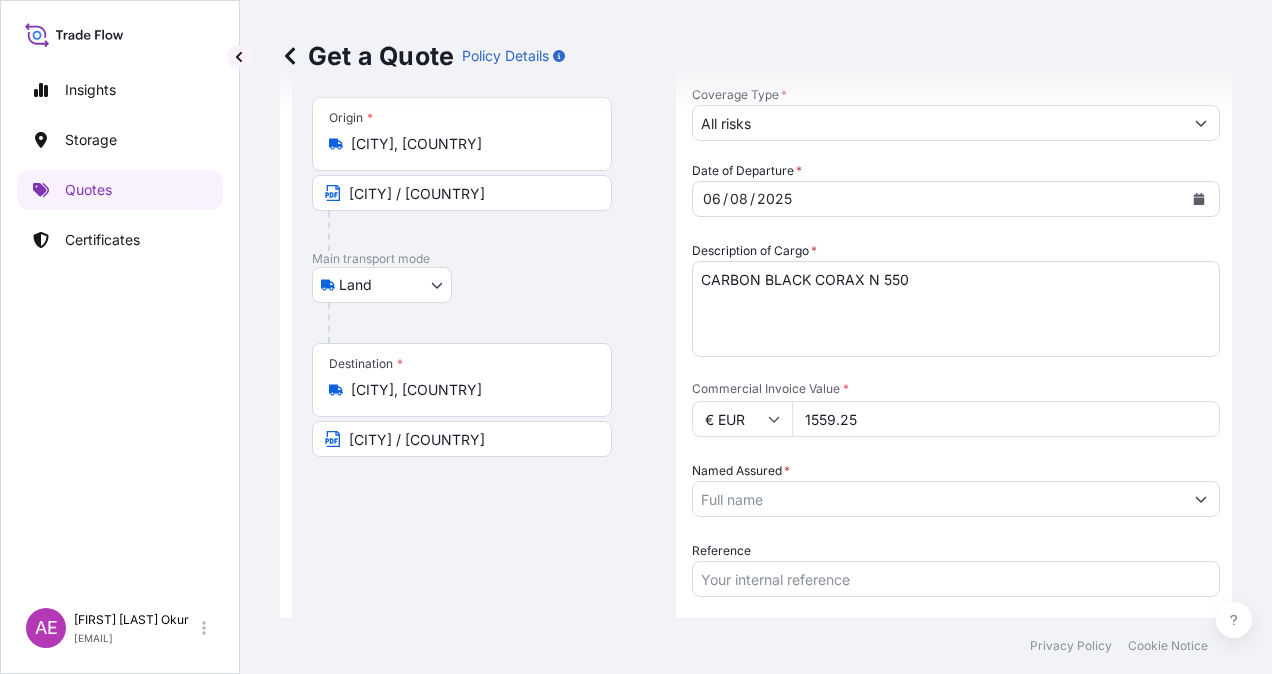 scroll, scrollTop: 300, scrollLeft: 0, axis: vertical 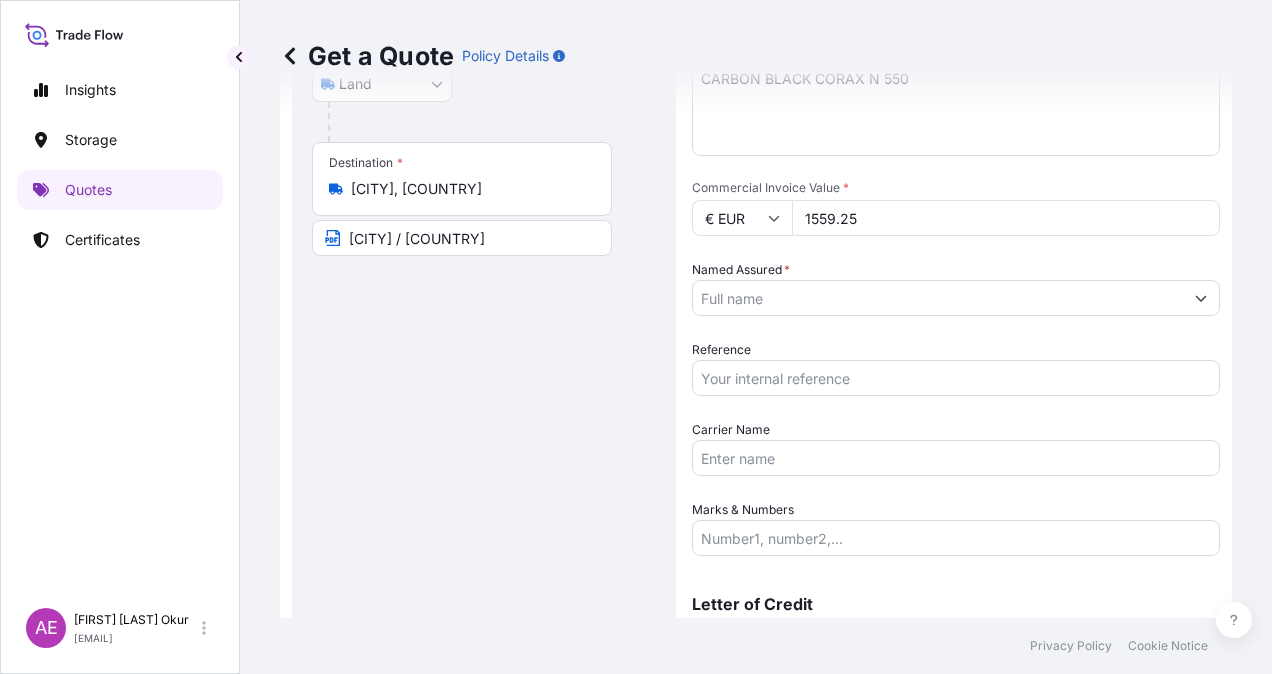 type on "1559.25" 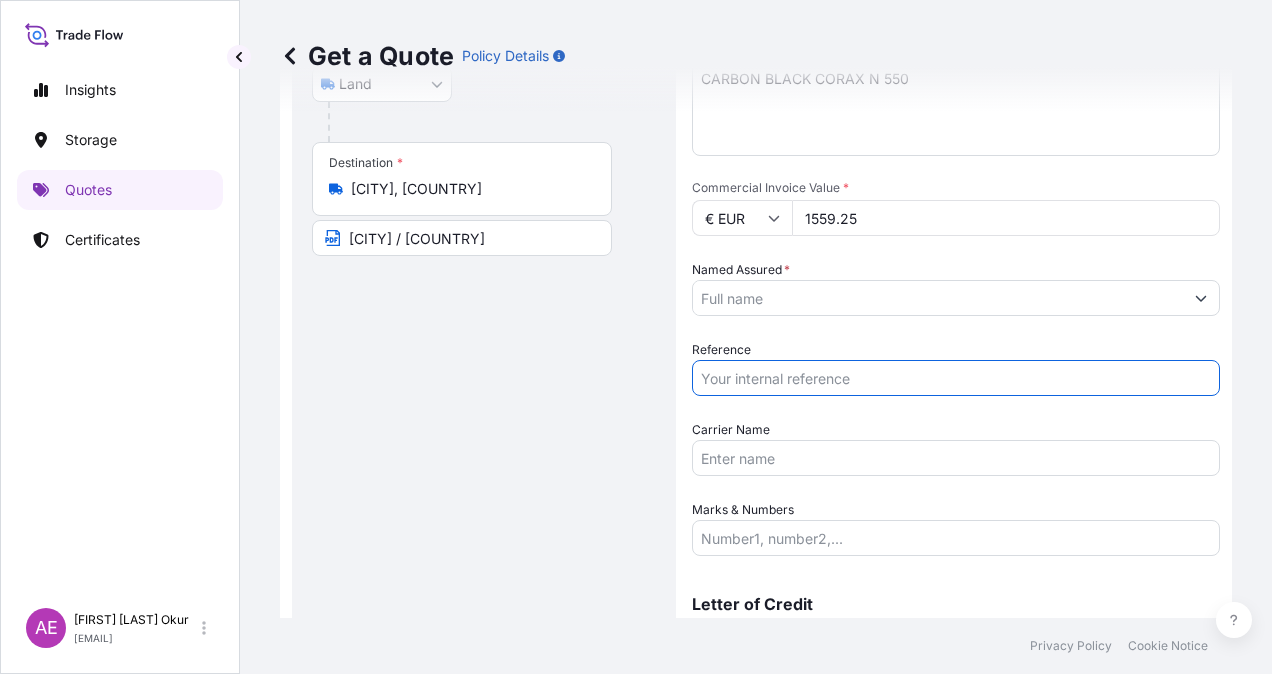 click on "Reference" at bounding box center [956, 378] 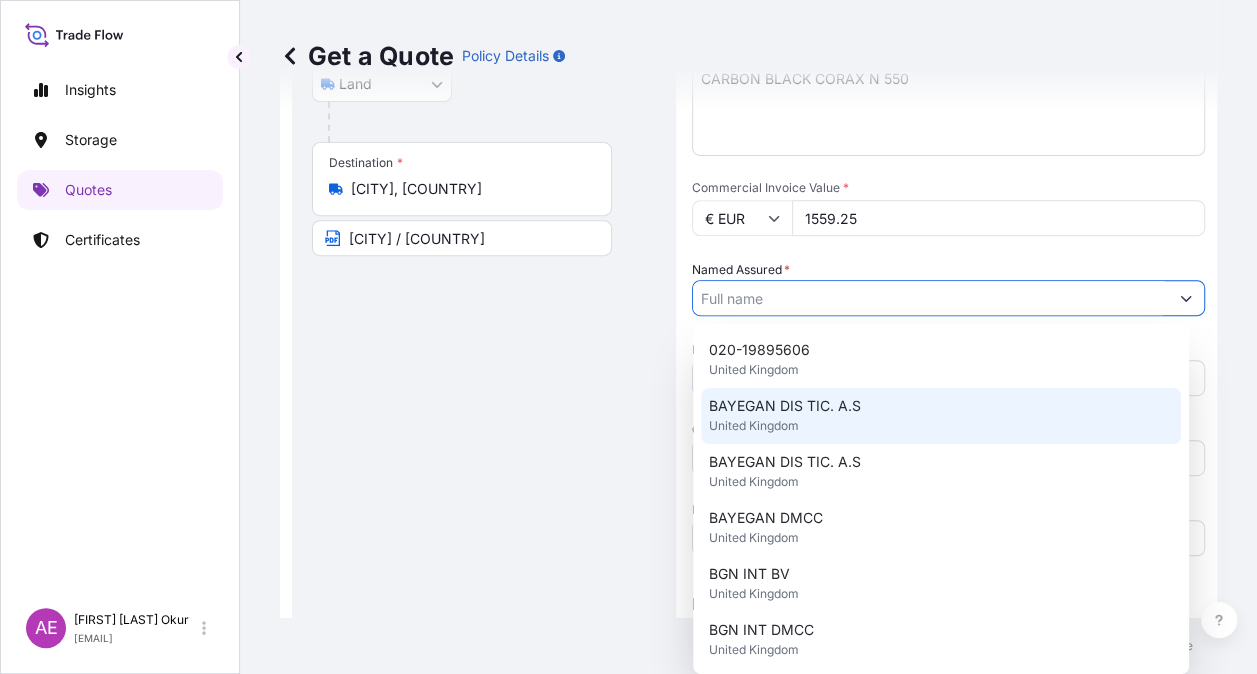 click on "BAYEGAN DIS TIC. A.S United Kingdom" at bounding box center [941, 416] 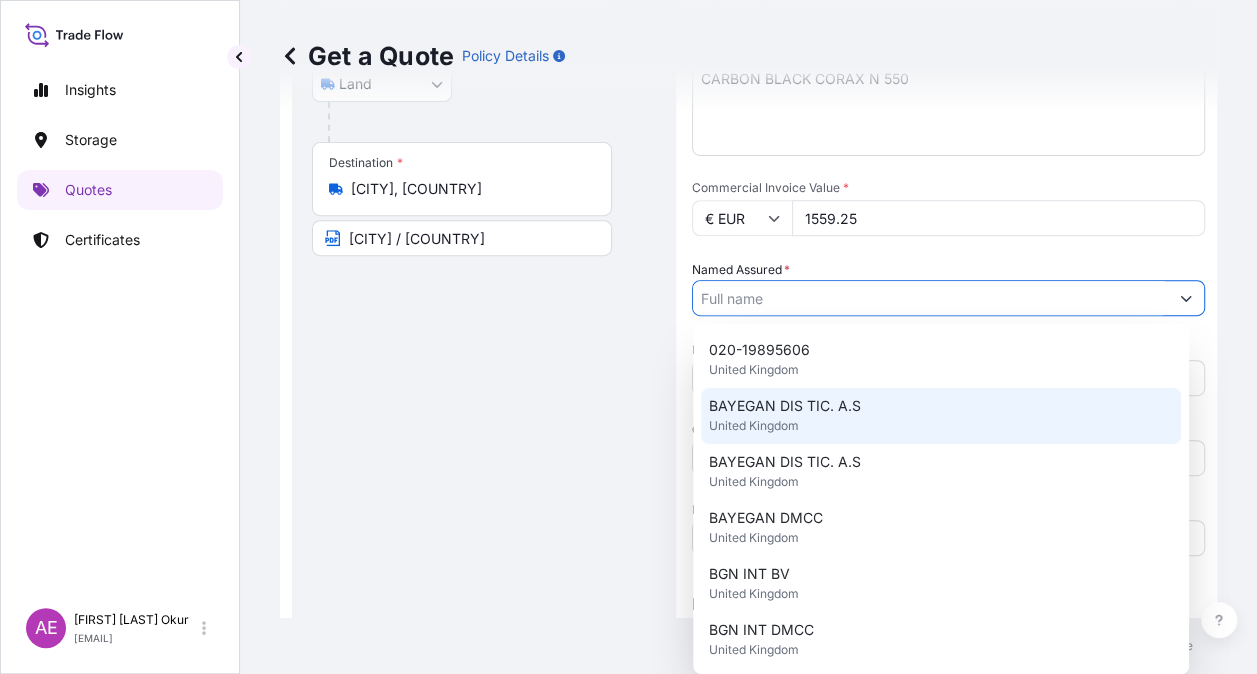 type on "BAYEGAN DIS TIC. A.S" 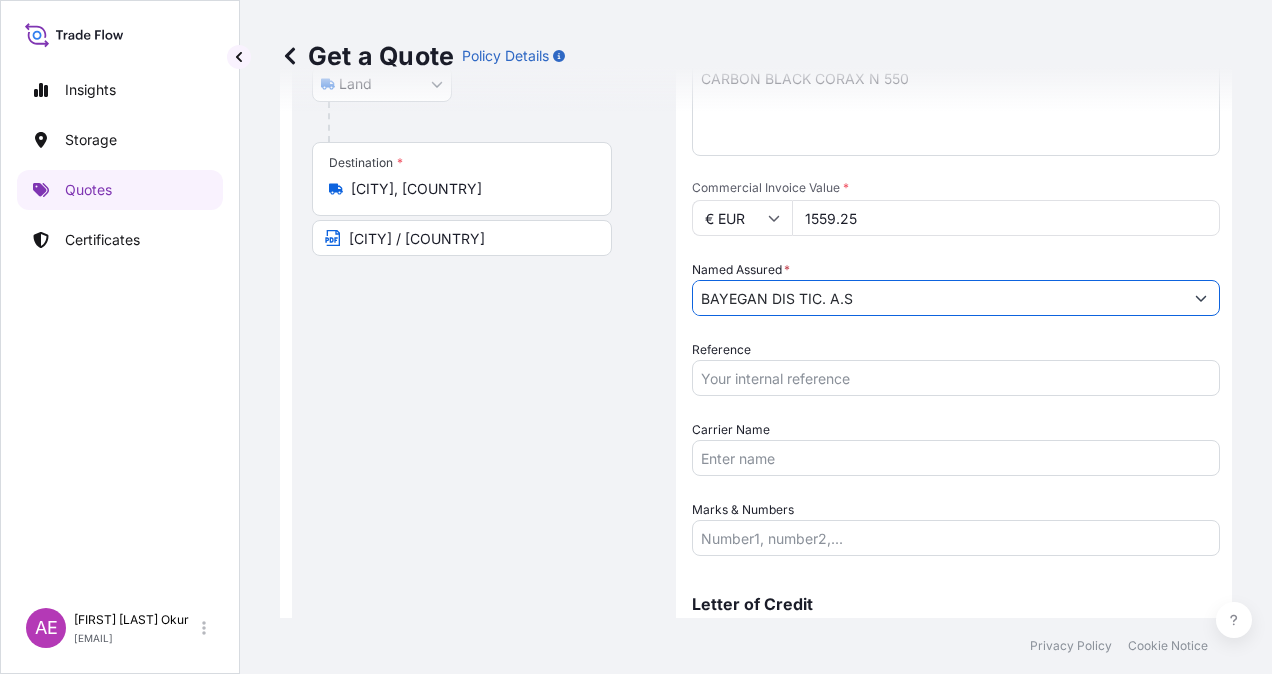 click on "Marks & Numbers" at bounding box center (956, 538) 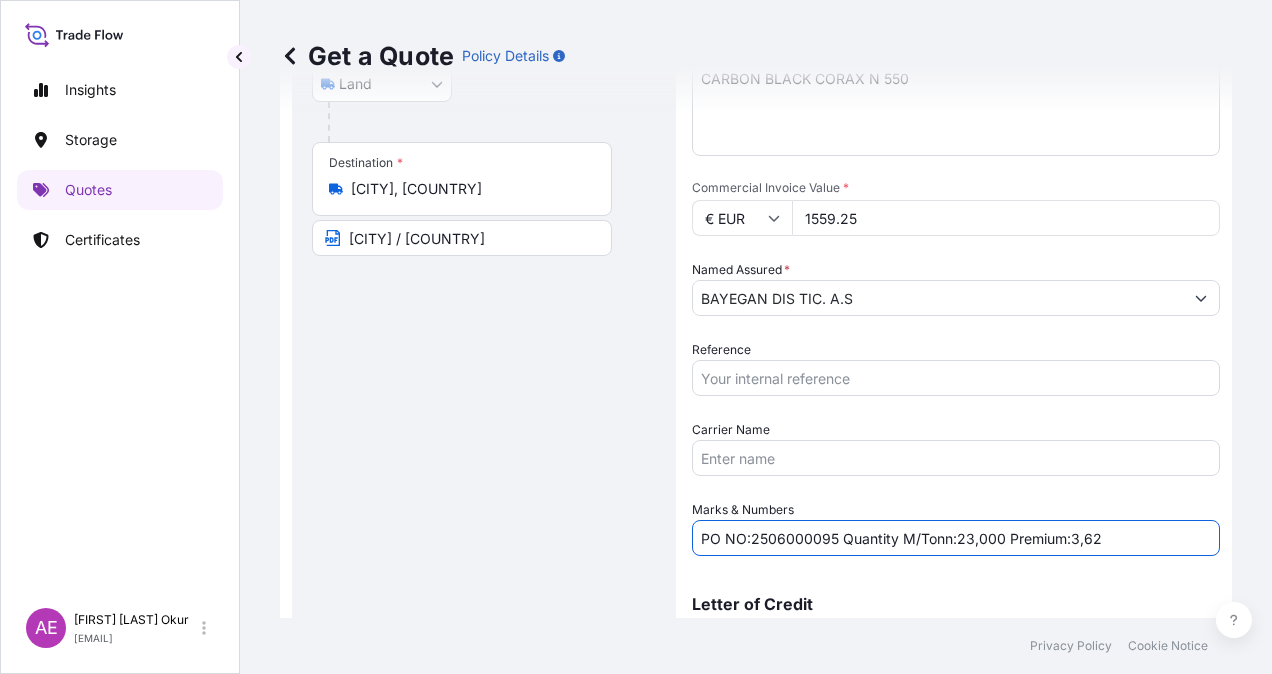 drag, startPoint x: 749, startPoint y: 540, endPoint x: 834, endPoint y: 540, distance: 85 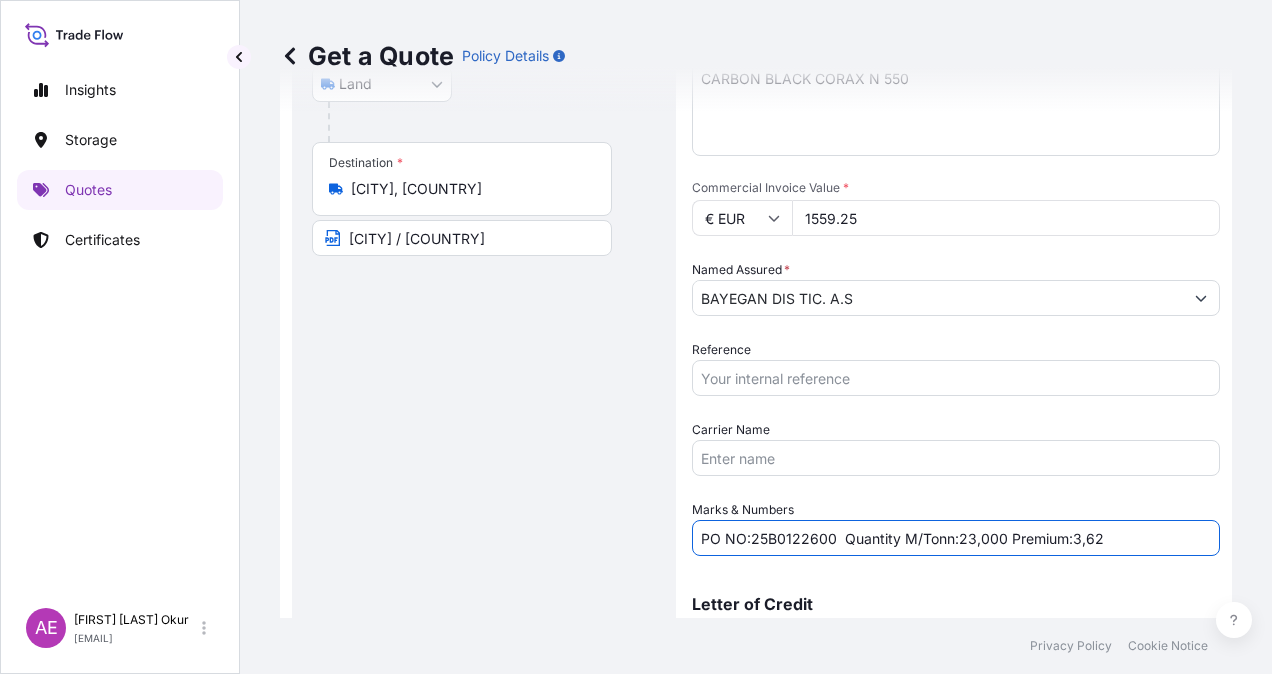 drag, startPoint x: 958, startPoint y: 540, endPoint x: 1001, endPoint y: 539, distance: 43.011627 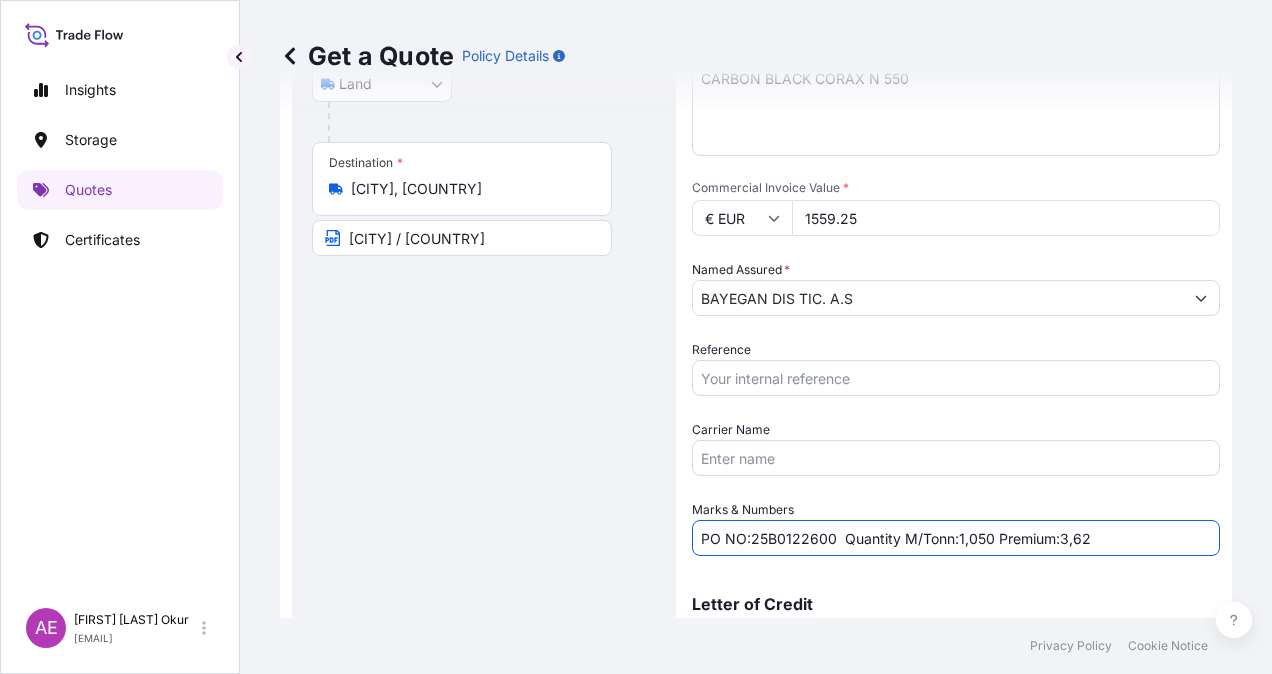 click on "PO NO:25B0122600  Quantity M/Tonn:1,050 Premium:3,62" at bounding box center (956, 538) 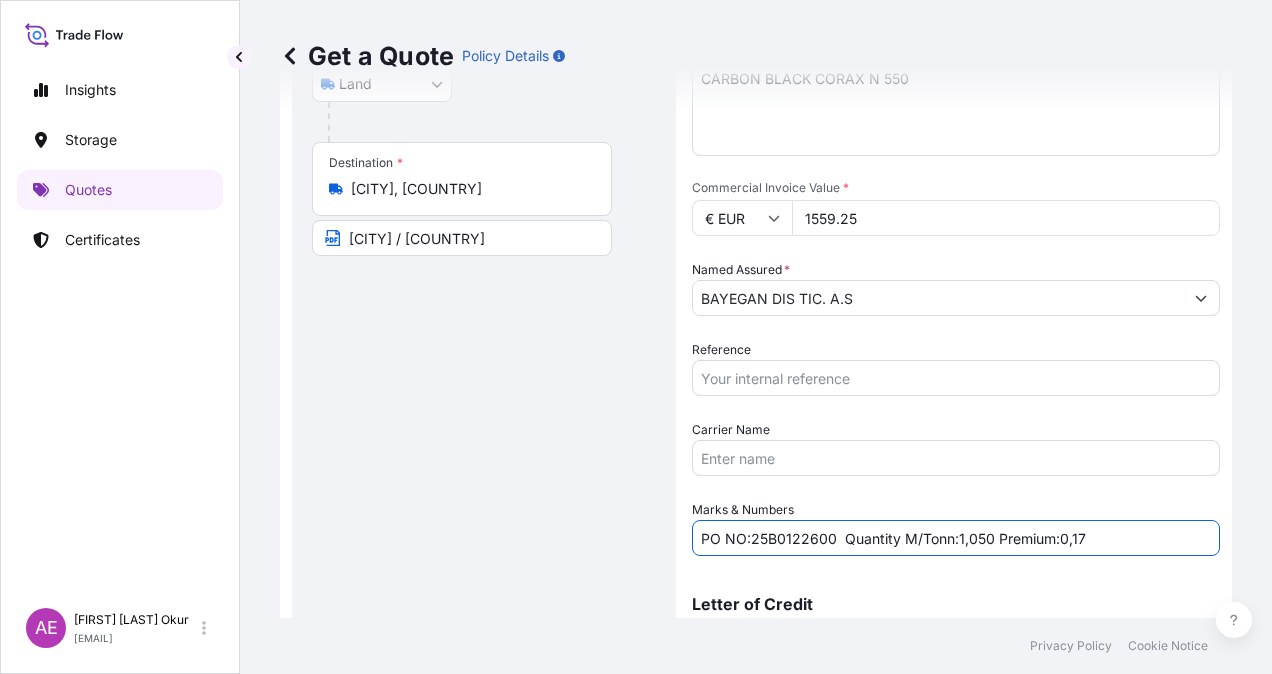 click on "PO NO:25B0122600  Quantity M/Tonn:1,050 Premium:0,17" at bounding box center [956, 538] 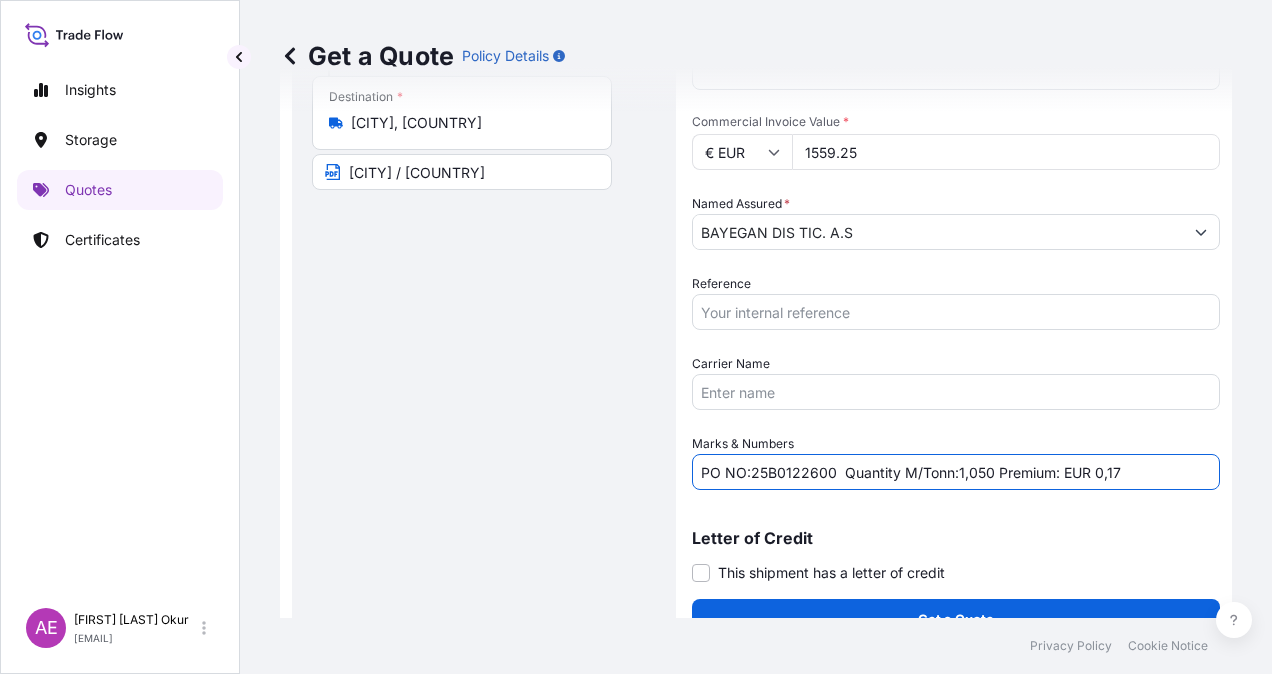 scroll, scrollTop: 398, scrollLeft: 0, axis: vertical 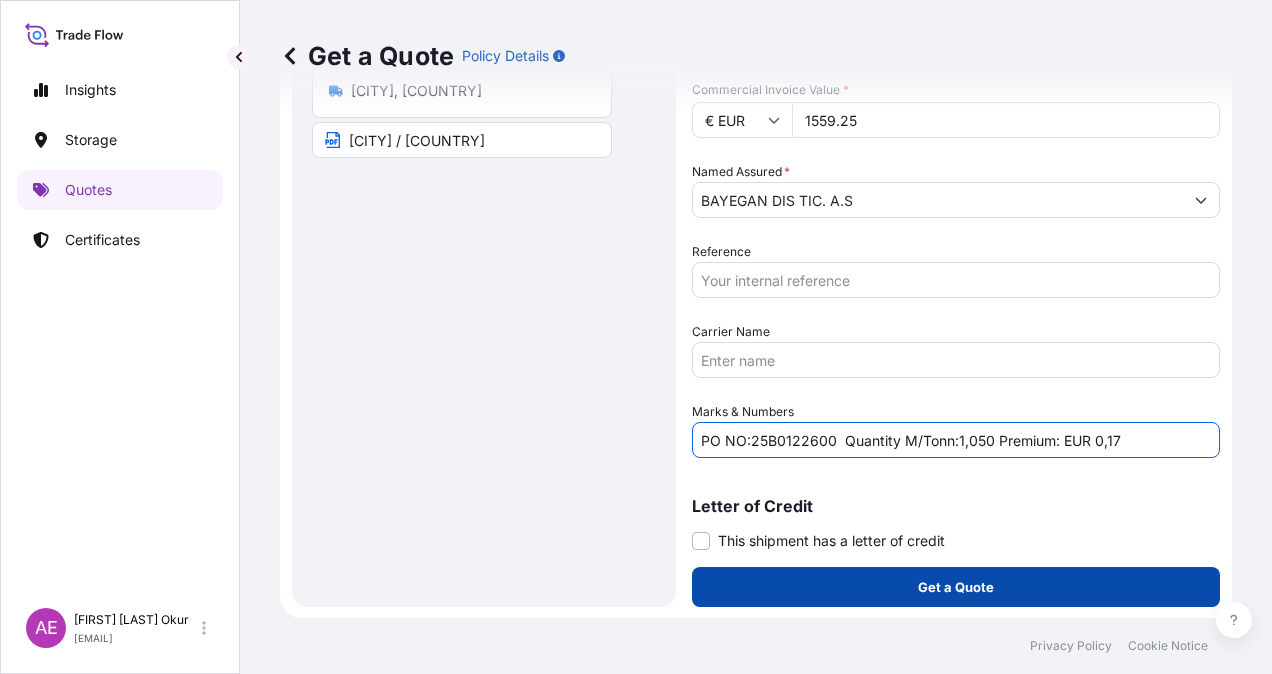 type on "PO NO:25B0122600  Quantity M/Tonn:1,050 Premium: EUR 0,17" 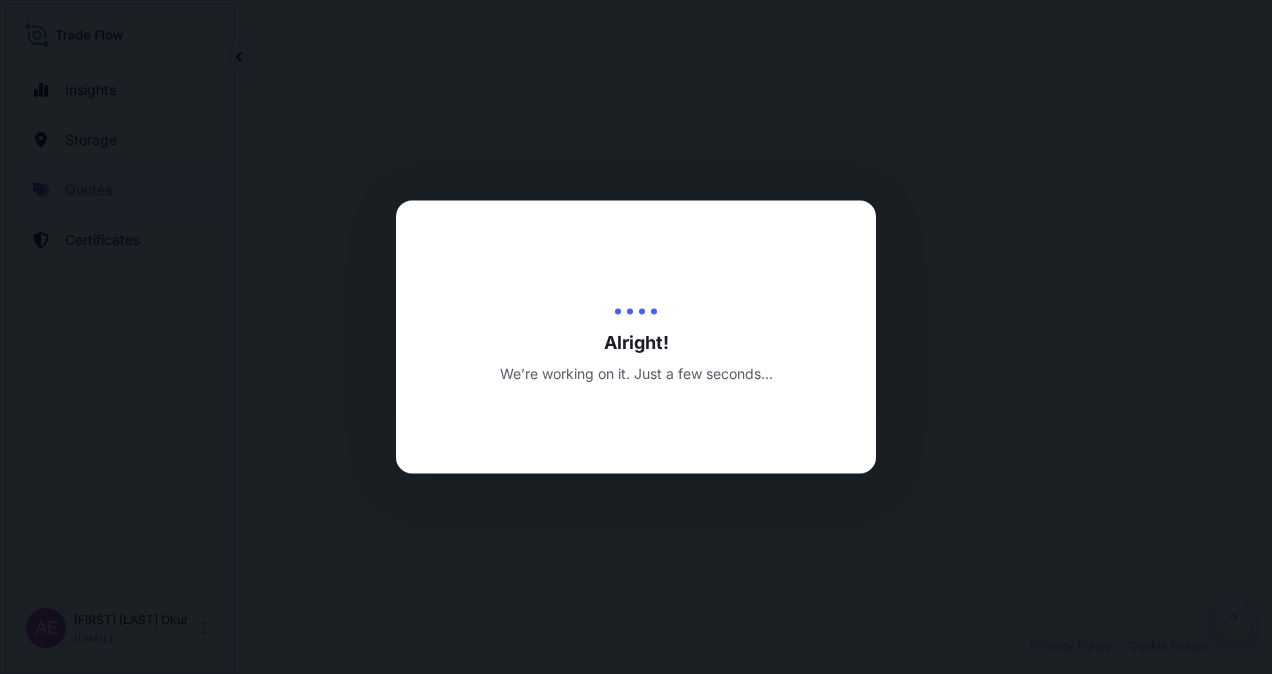 scroll, scrollTop: 0, scrollLeft: 0, axis: both 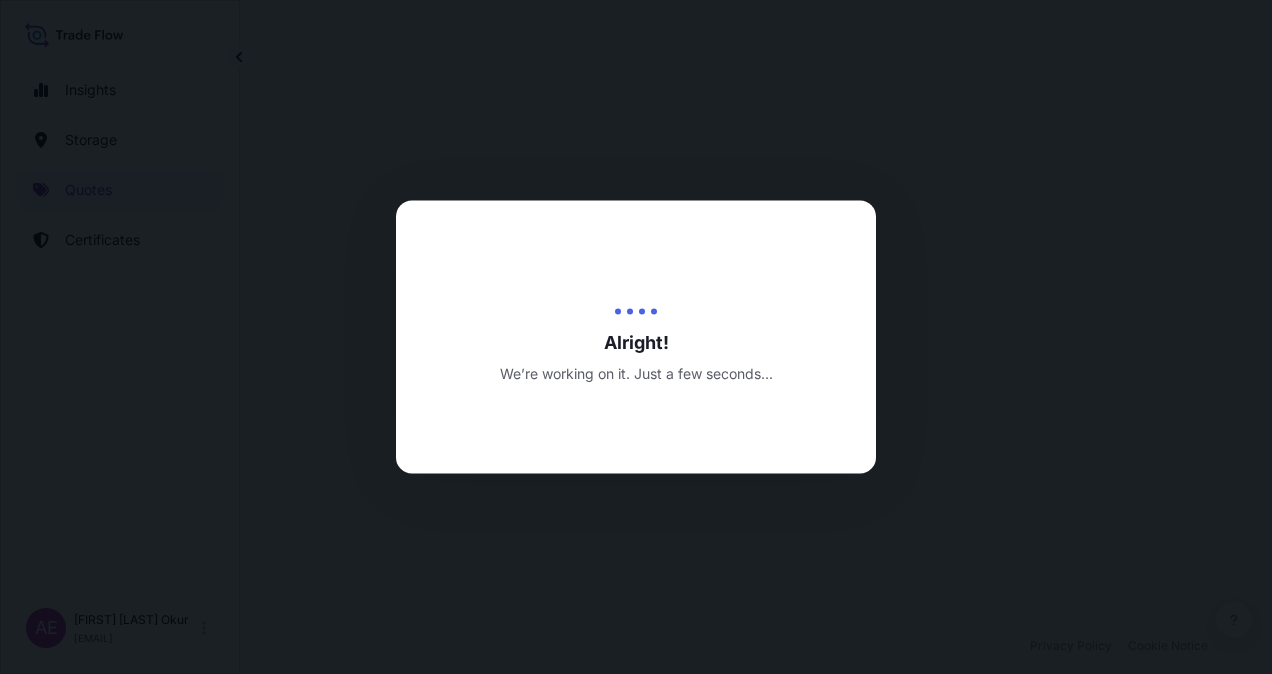 select on "Land" 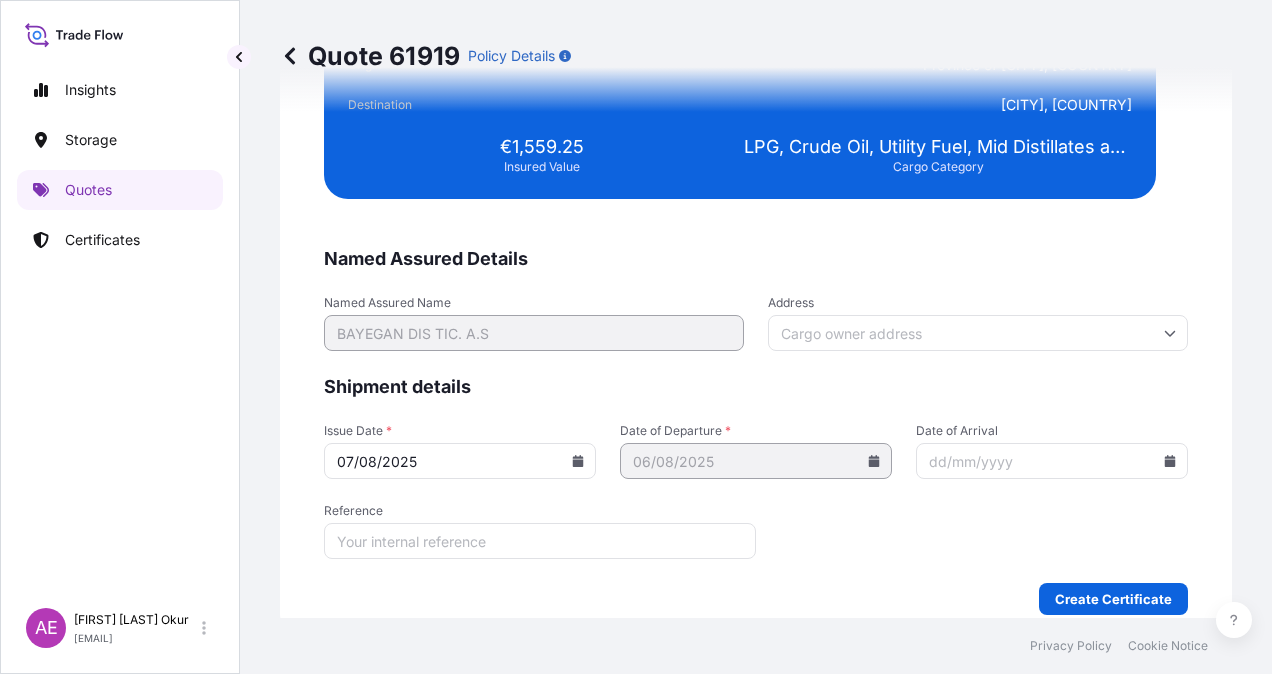 scroll, scrollTop: 3947, scrollLeft: 0, axis: vertical 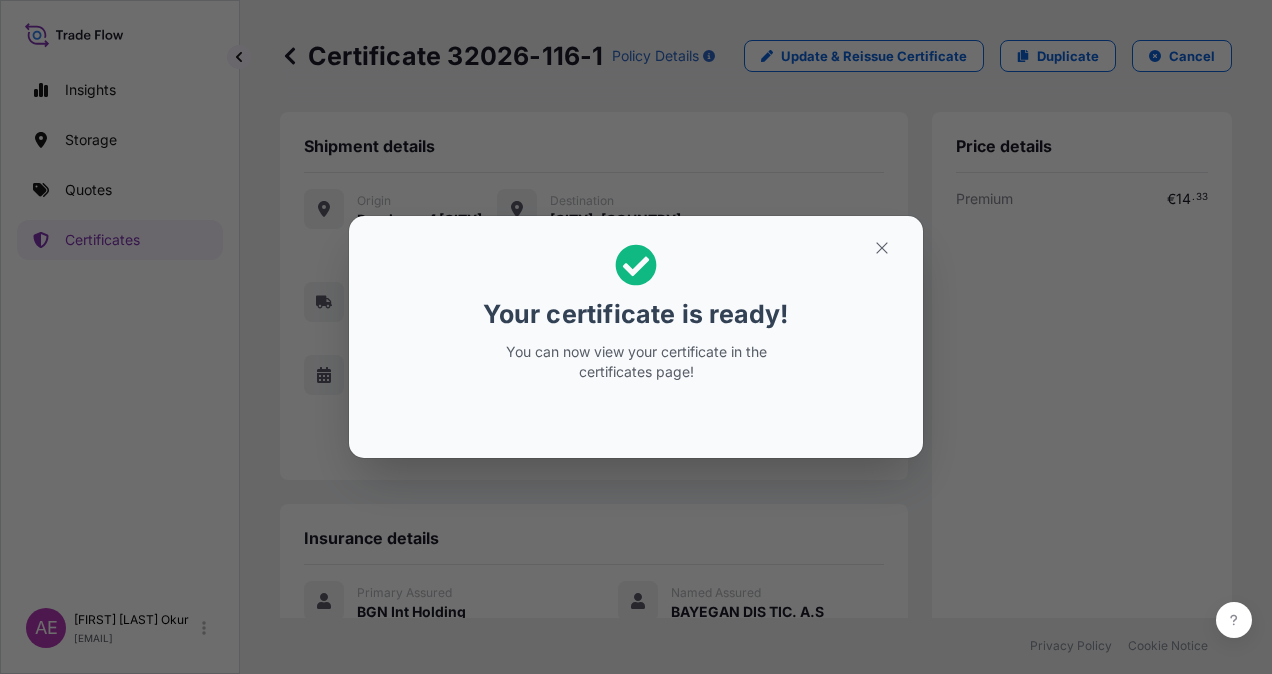 click on "Your certificate is ready! You can now view your certificate in the certificates page!" at bounding box center (636, 337) 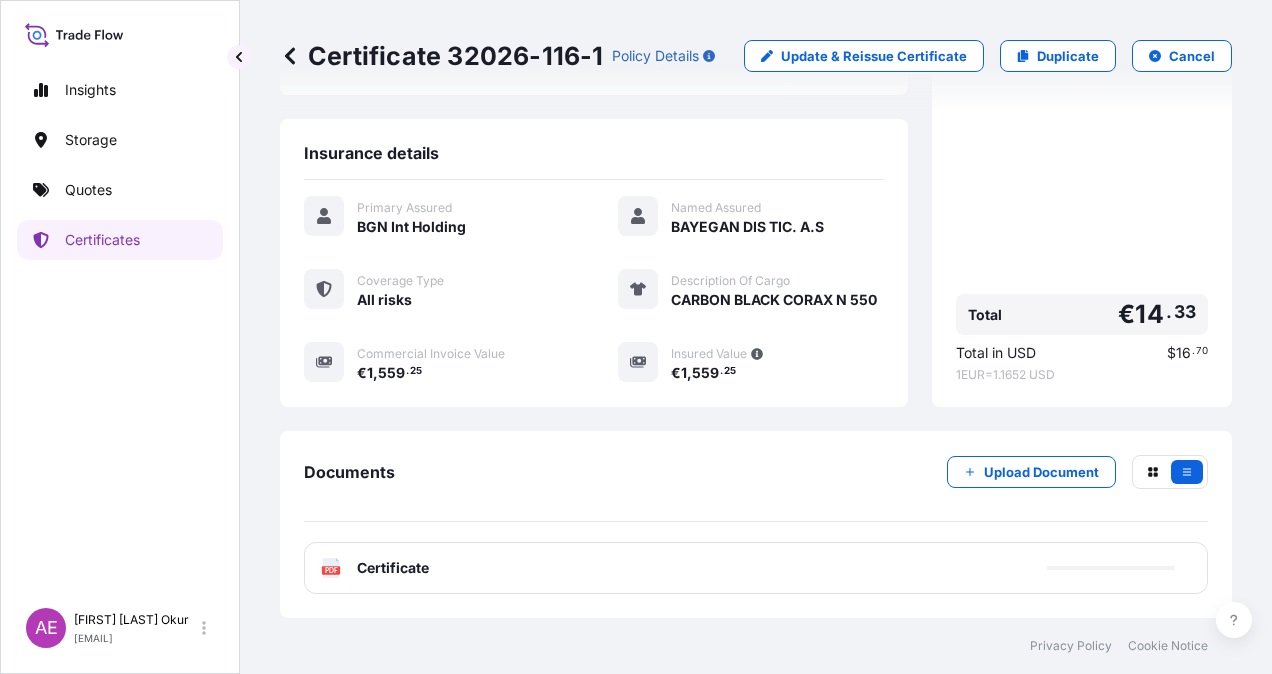 scroll, scrollTop: 421, scrollLeft: 0, axis: vertical 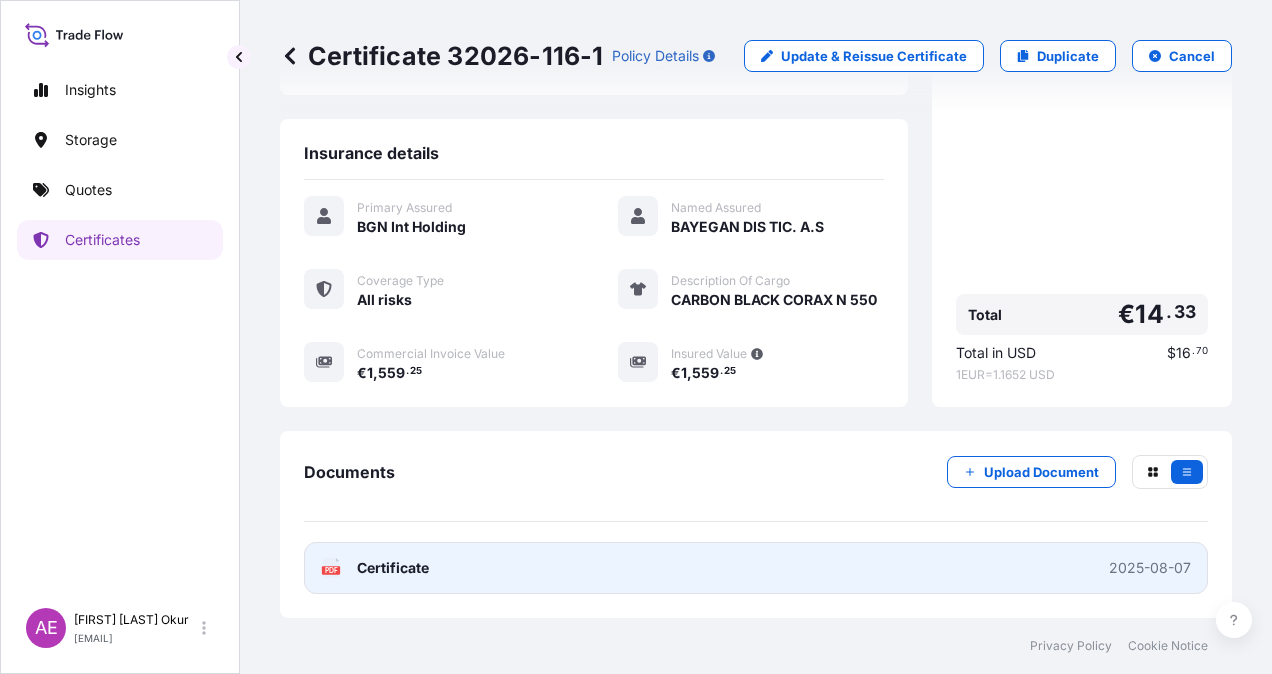 click on "Certificate" at bounding box center (393, 568) 